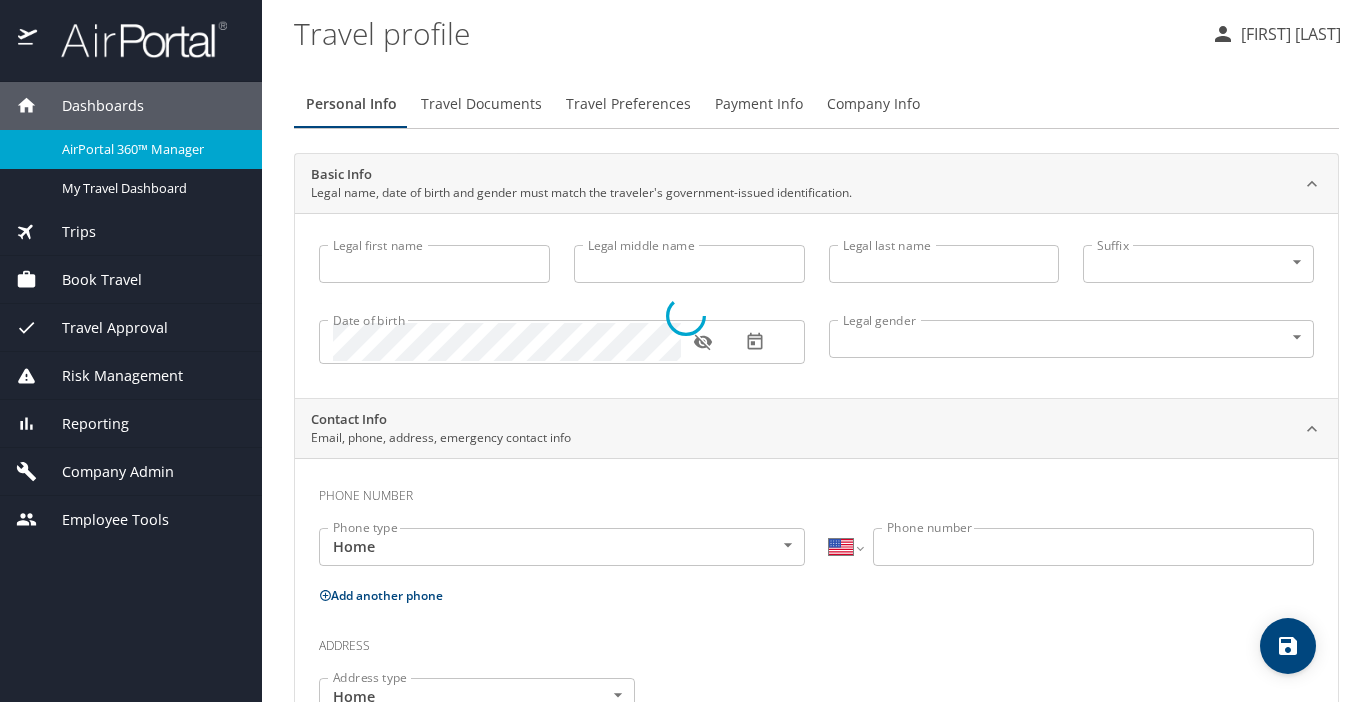 scroll, scrollTop: 0, scrollLeft: 0, axis: both 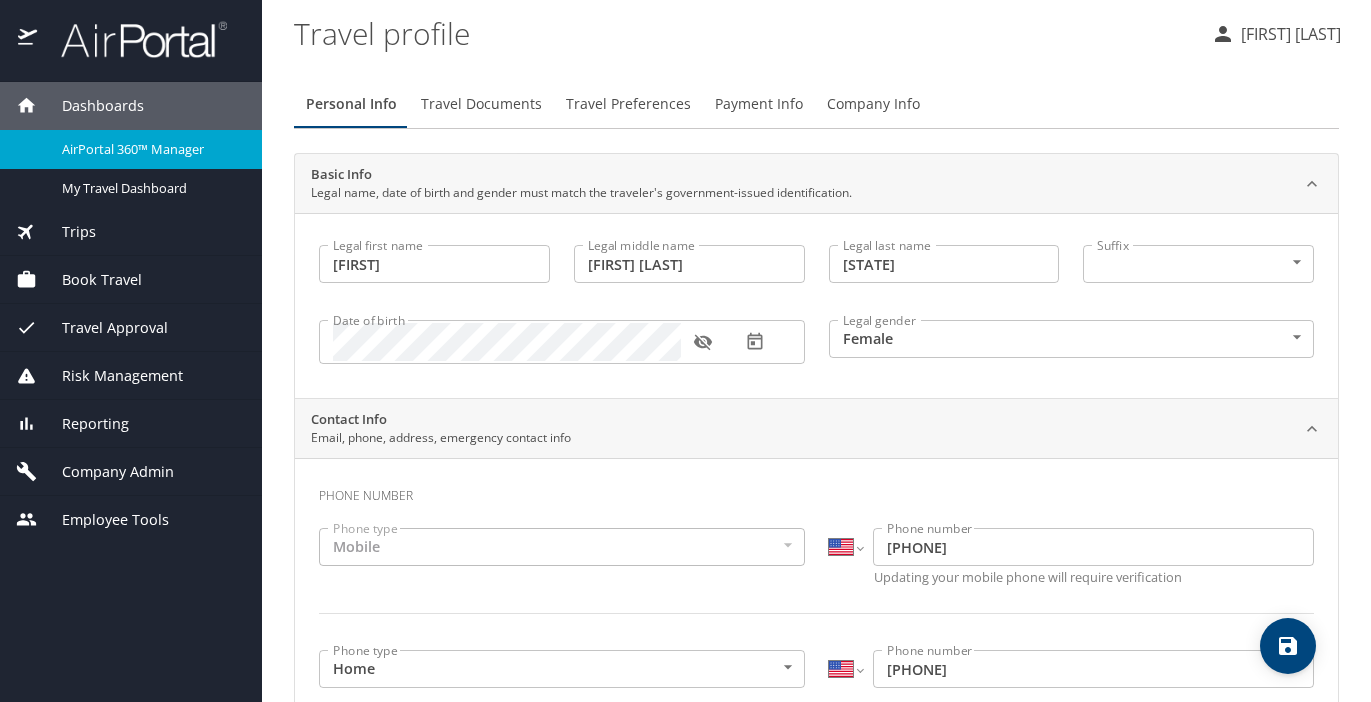 click on "AirPortal 360™ Manager" at bounding box center (150, 149) 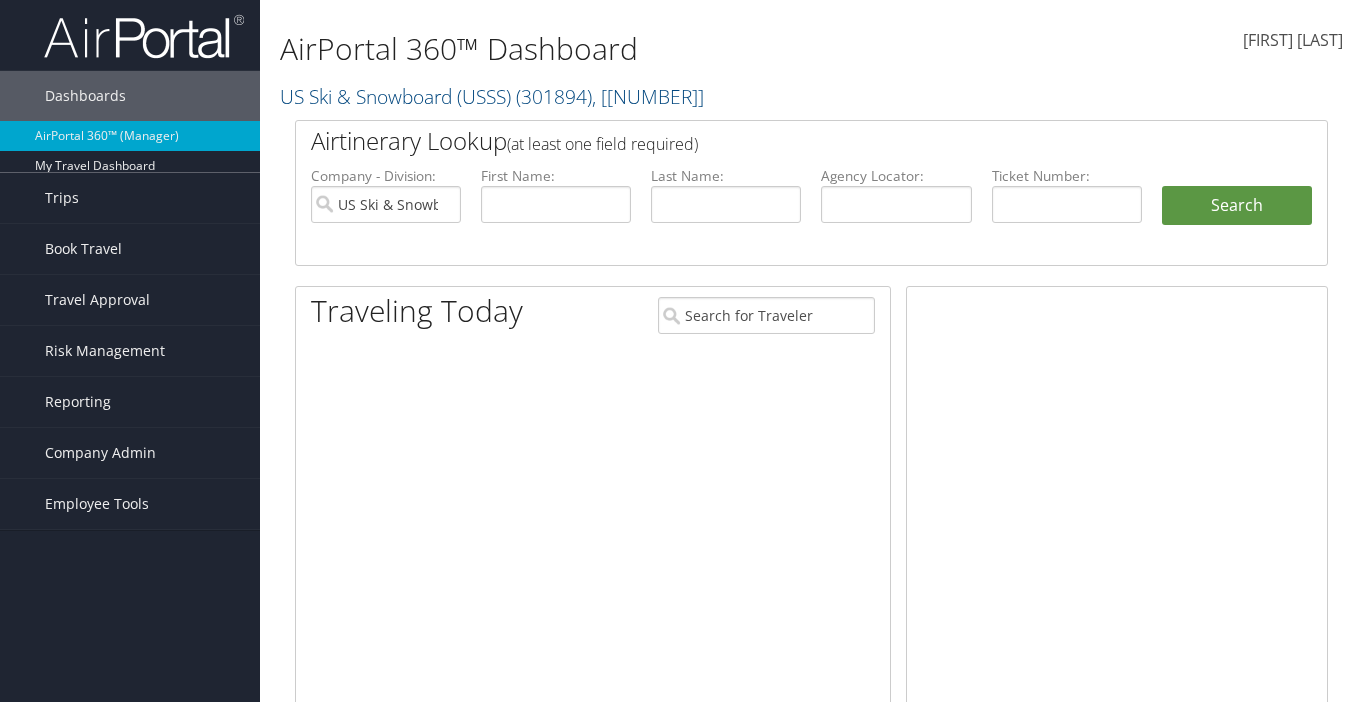 scroll, scrollTop: 0, scrollLeft: 0, axis: both 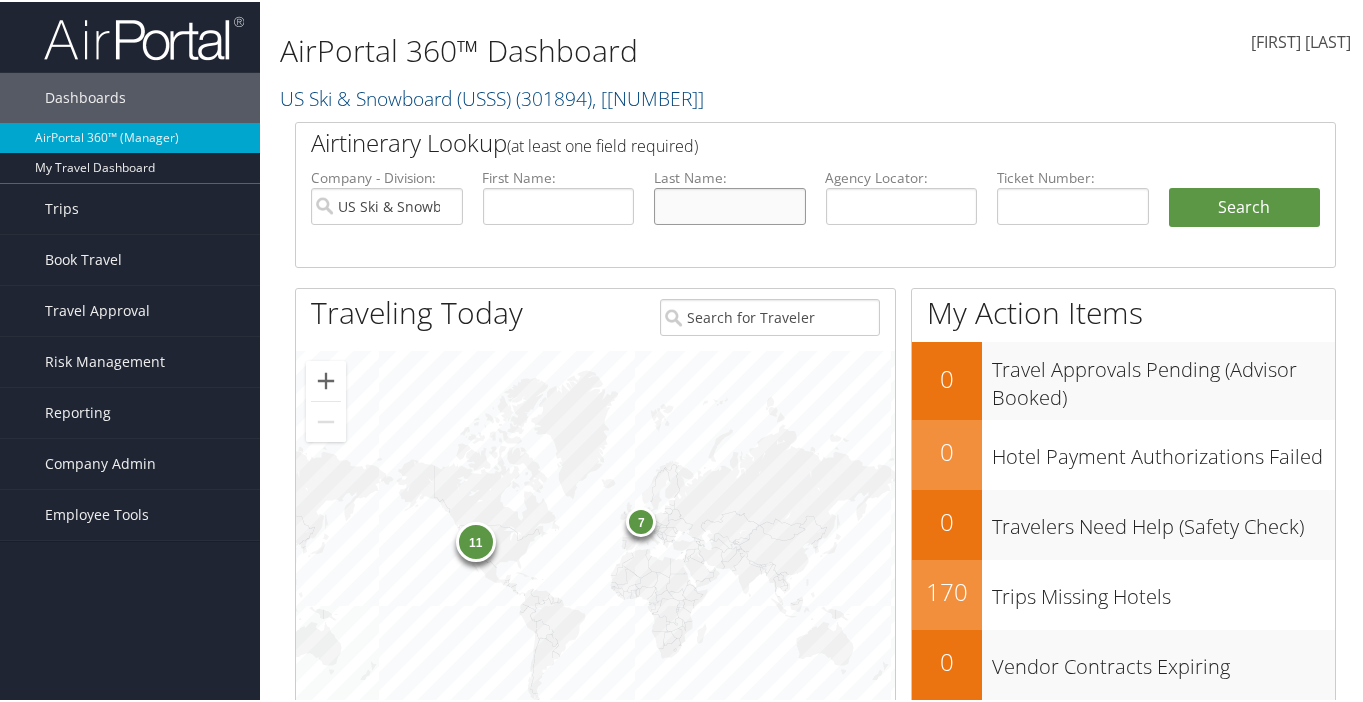 click at bounding box center [730, 204] 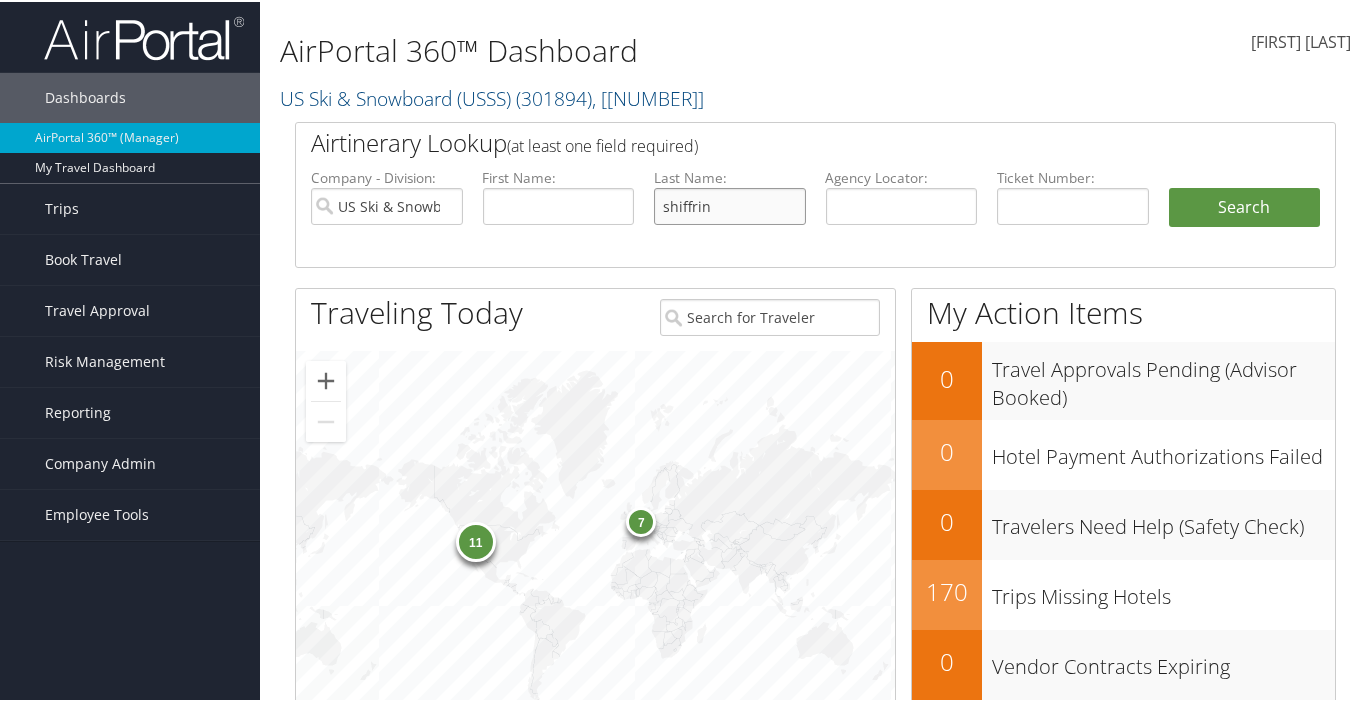 type on "shiffrin" 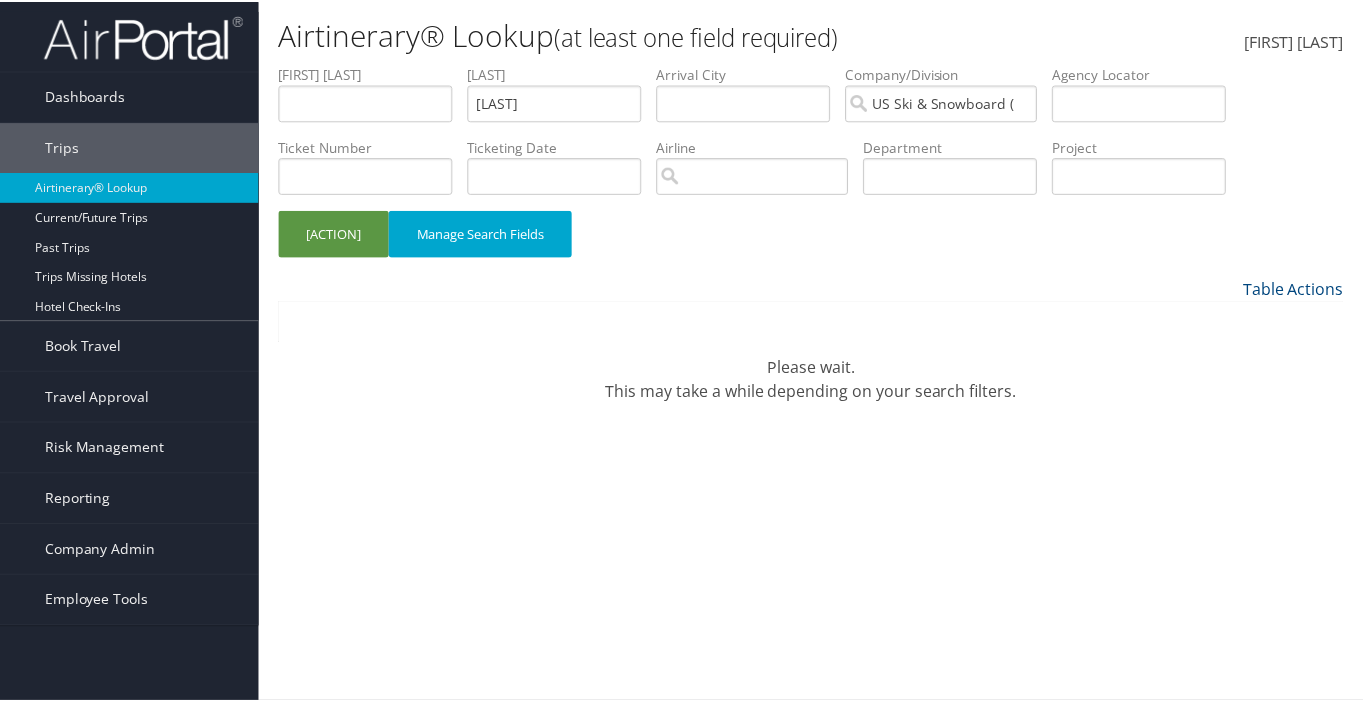 scroll, scrollTop: 0, scrollLeft: 0, axis: both 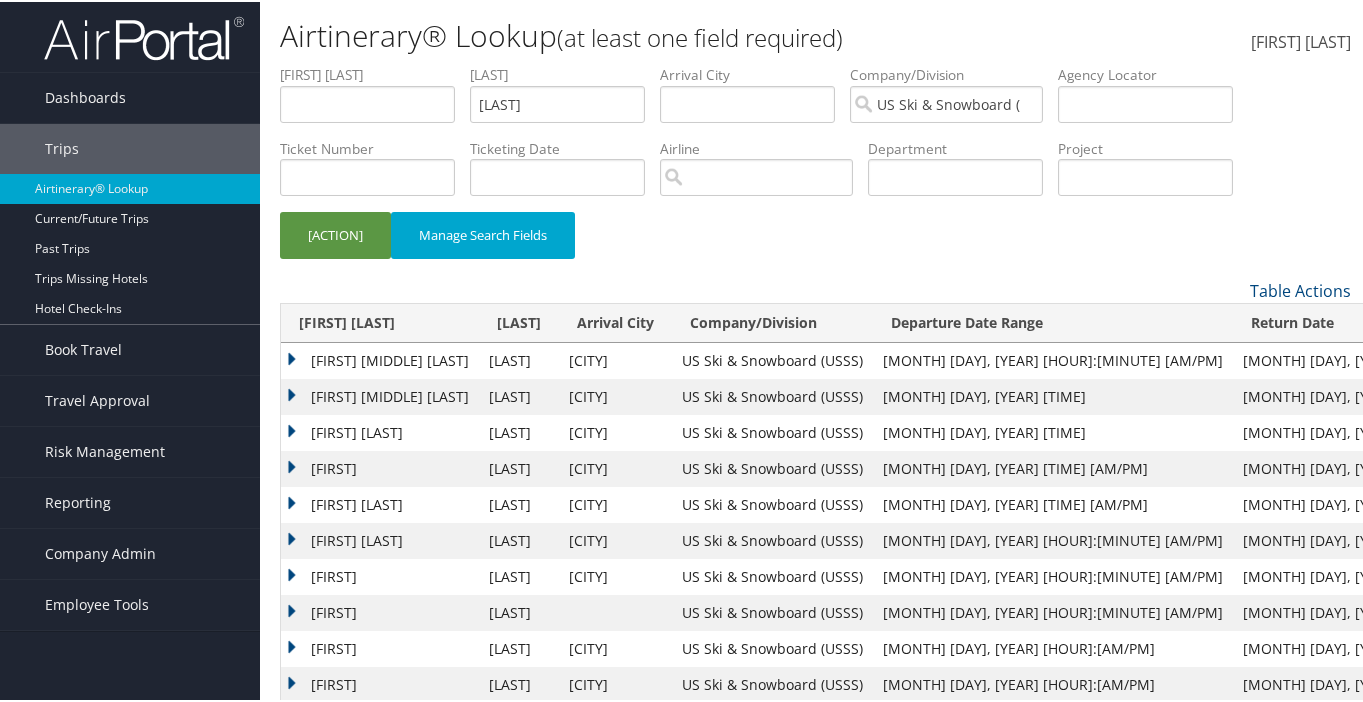 click on "[FIRST] [MIDDLE] [LAST]" at bounding box center (380, 359) 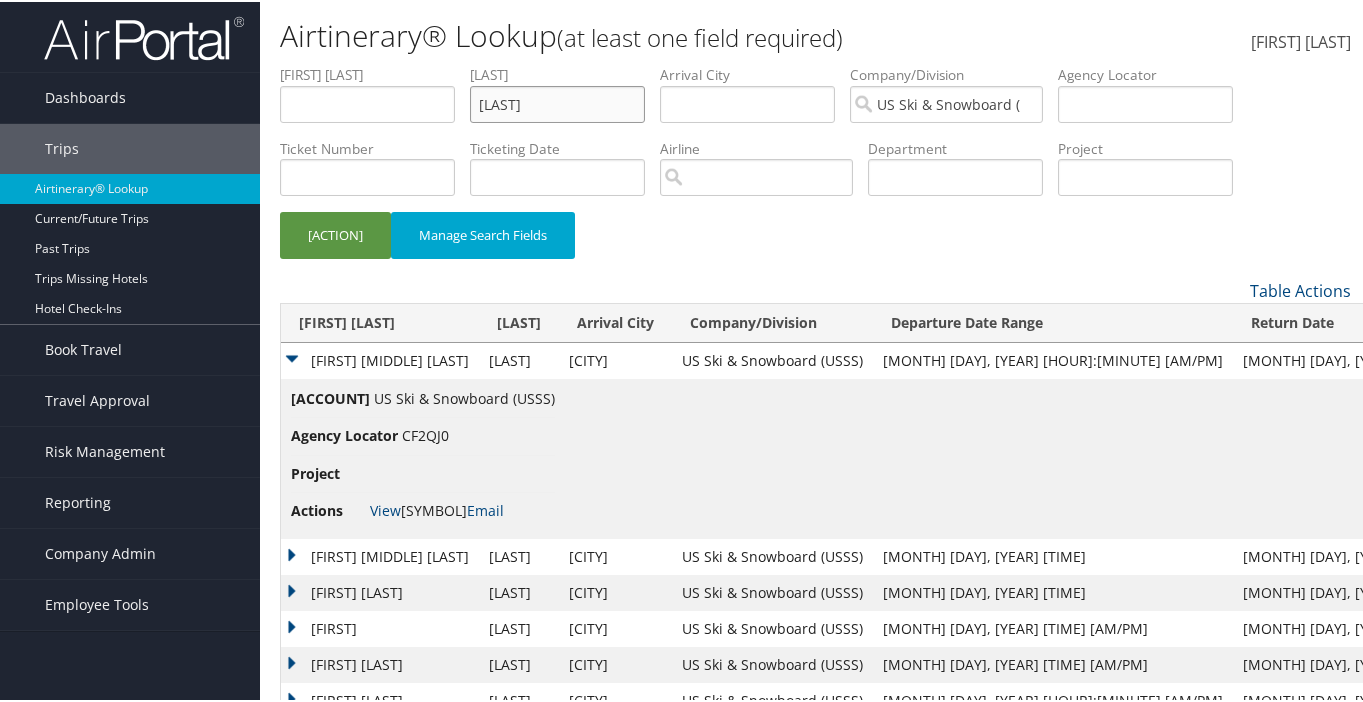 click on "[LAST]" at bounding box center (367, 102) 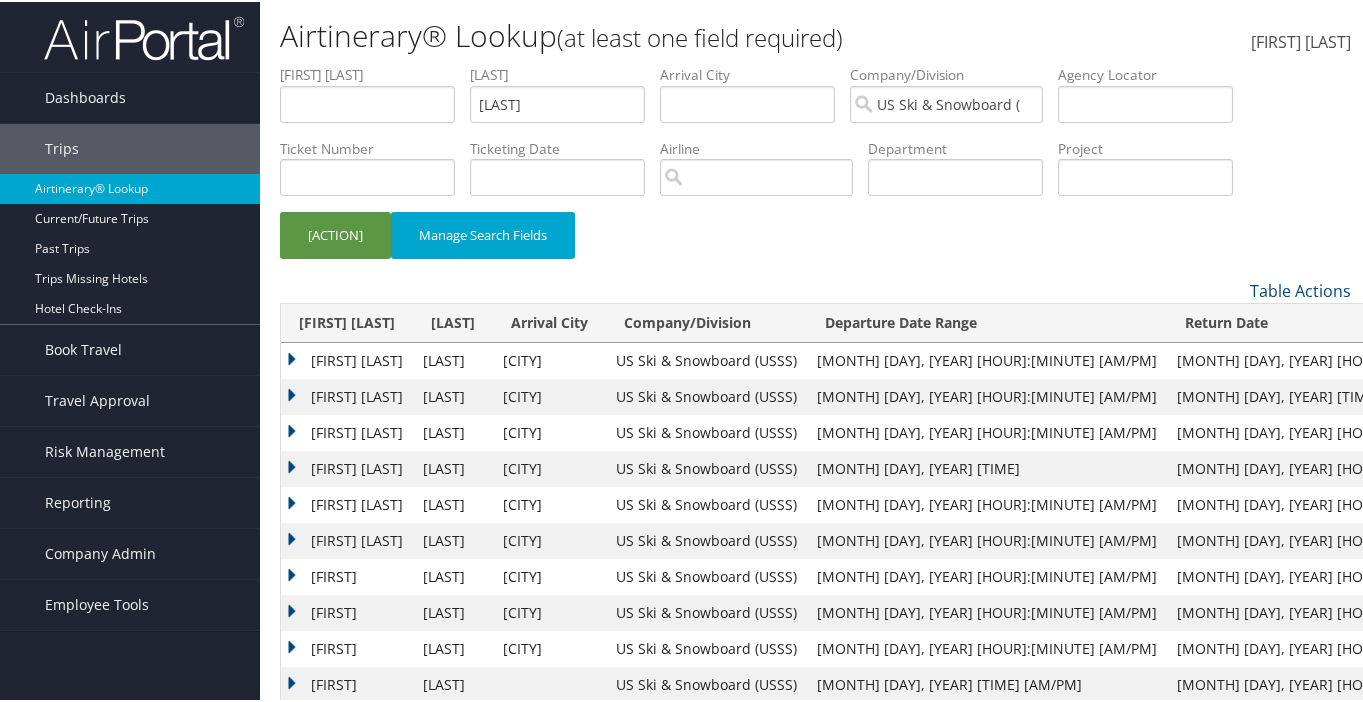 click on "[FIRST] [LAST]" at bounding box center [347, 395] 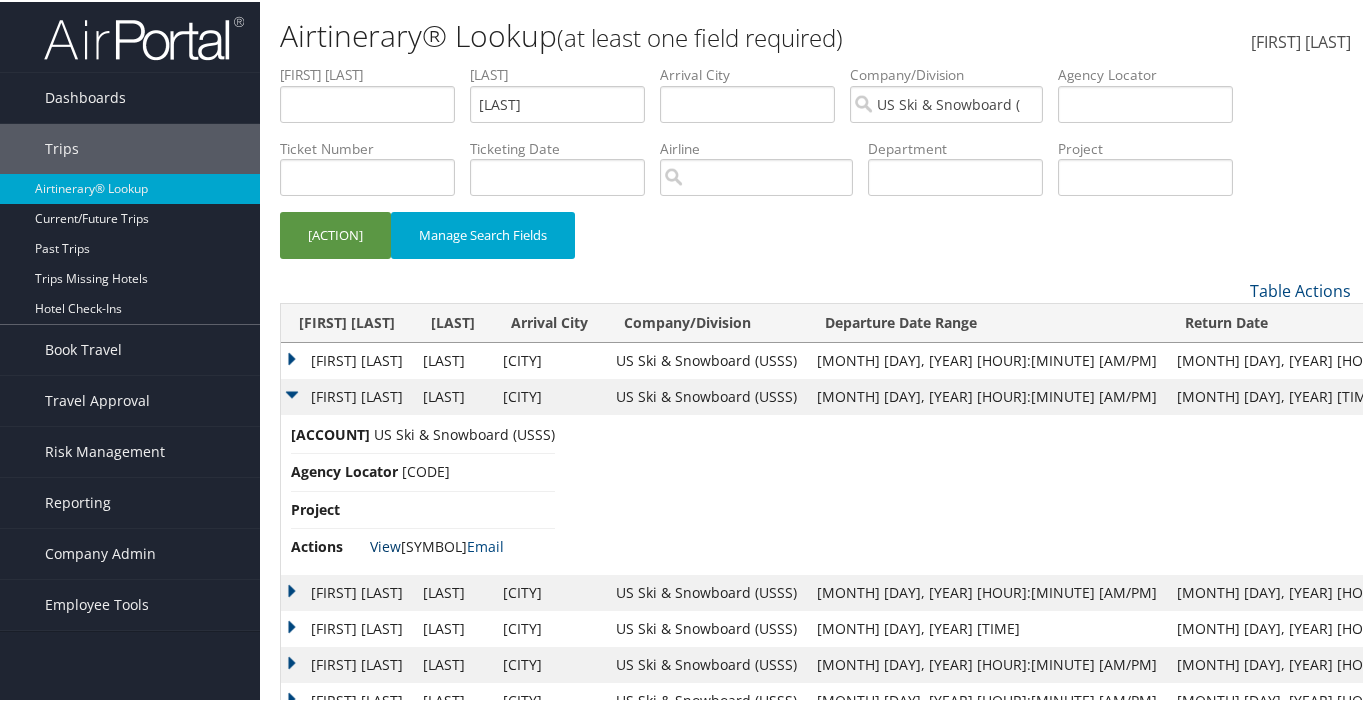 click on "View" at bounding box center [385, 544] 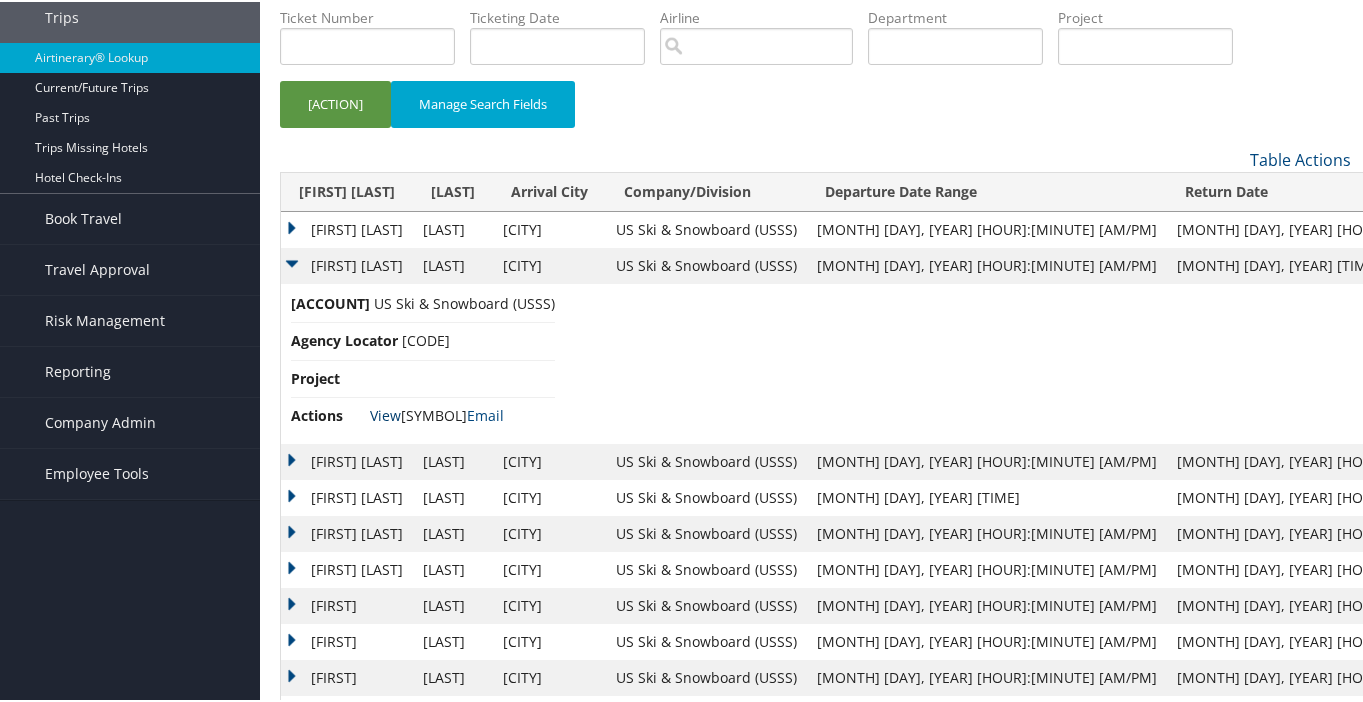 scroll, scrollTop: 136, scrollLeft: 0, axis: vertical 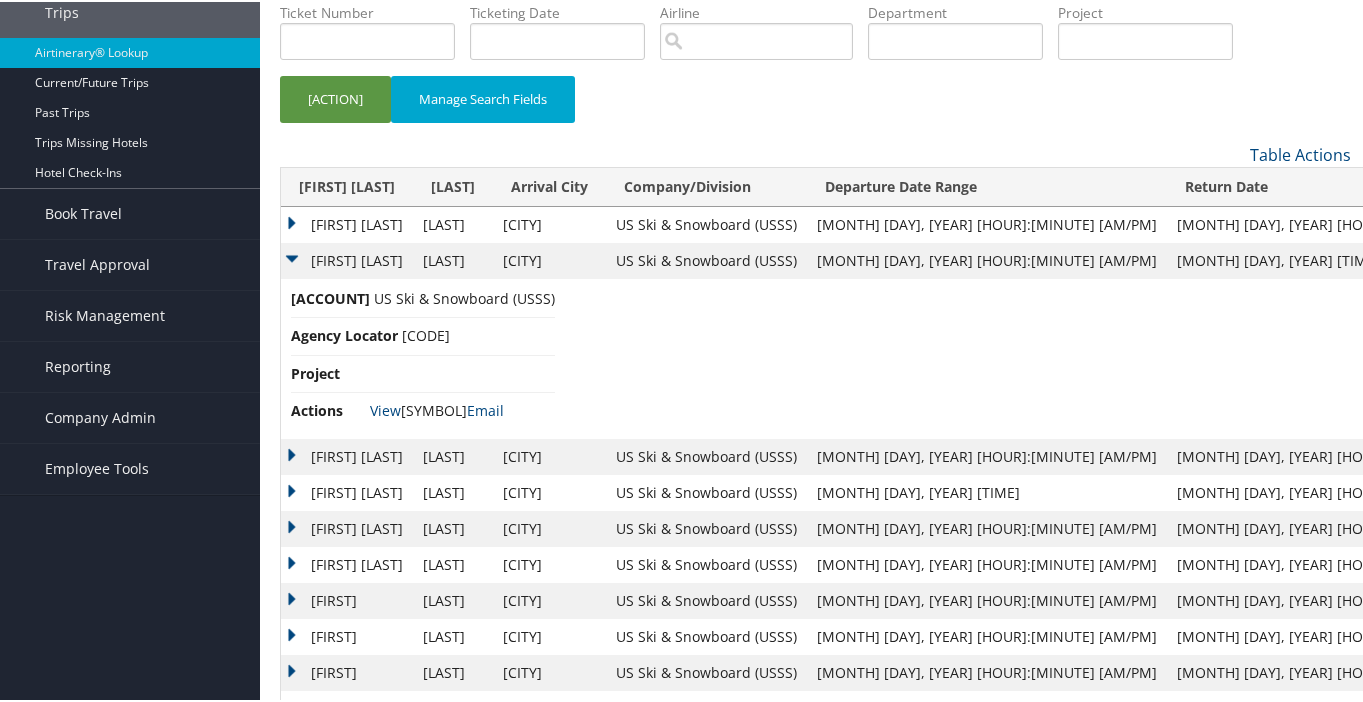 click on "[FIRST] [LAST]" at bounding box center [347, 223] 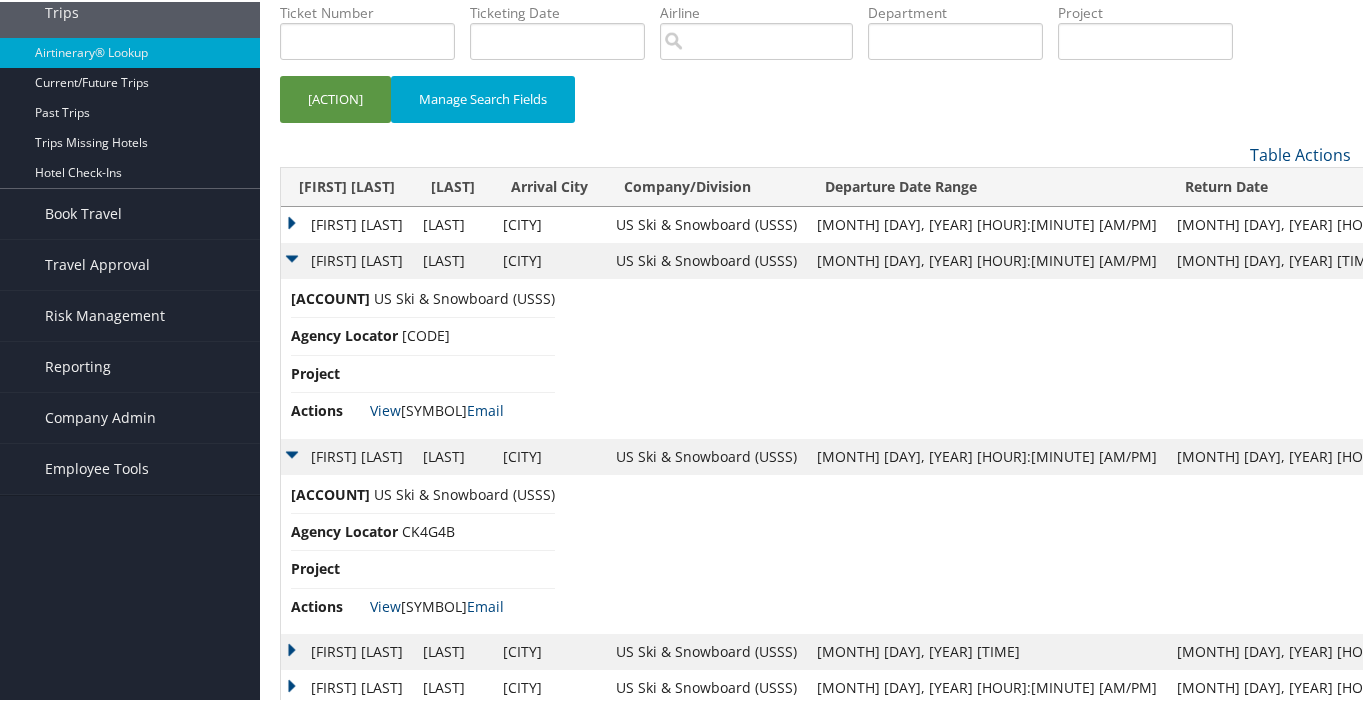 click on "Actions   View  |  Email" at bounding box center [423, 409] 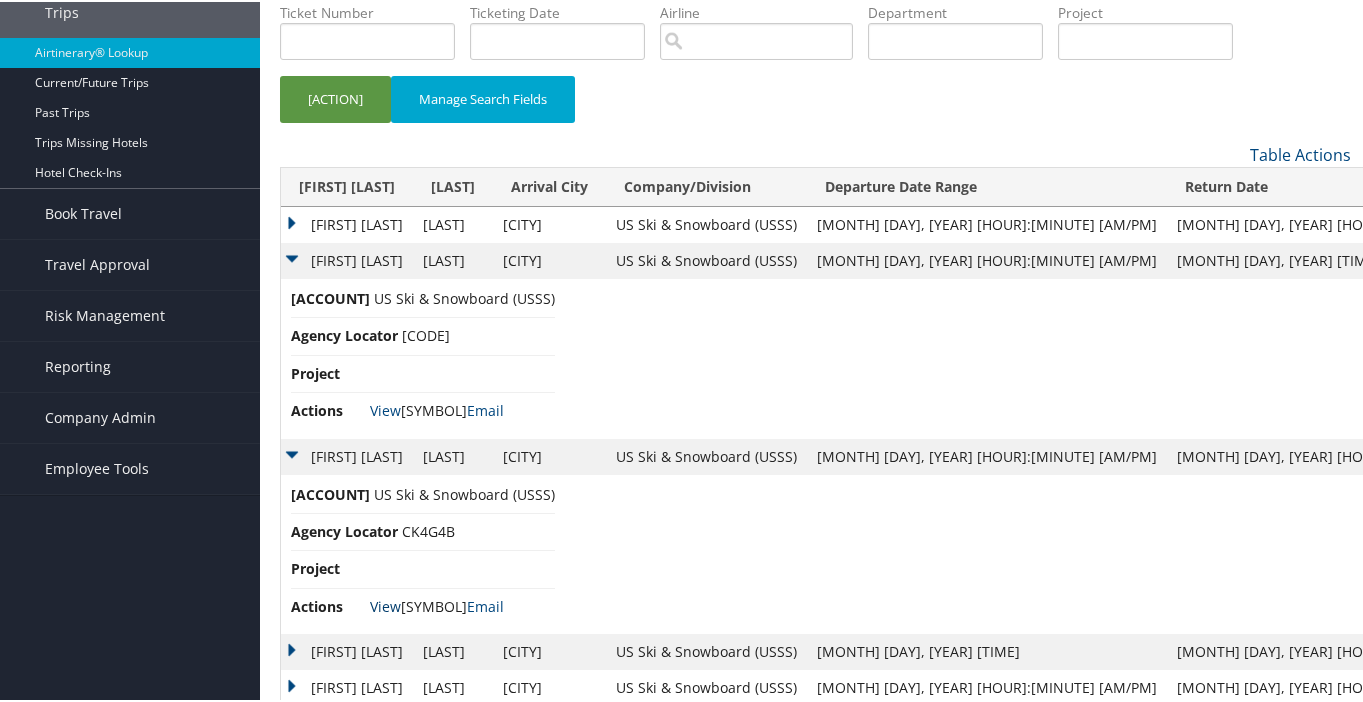 click on "View" at bounding box center (385, 604) 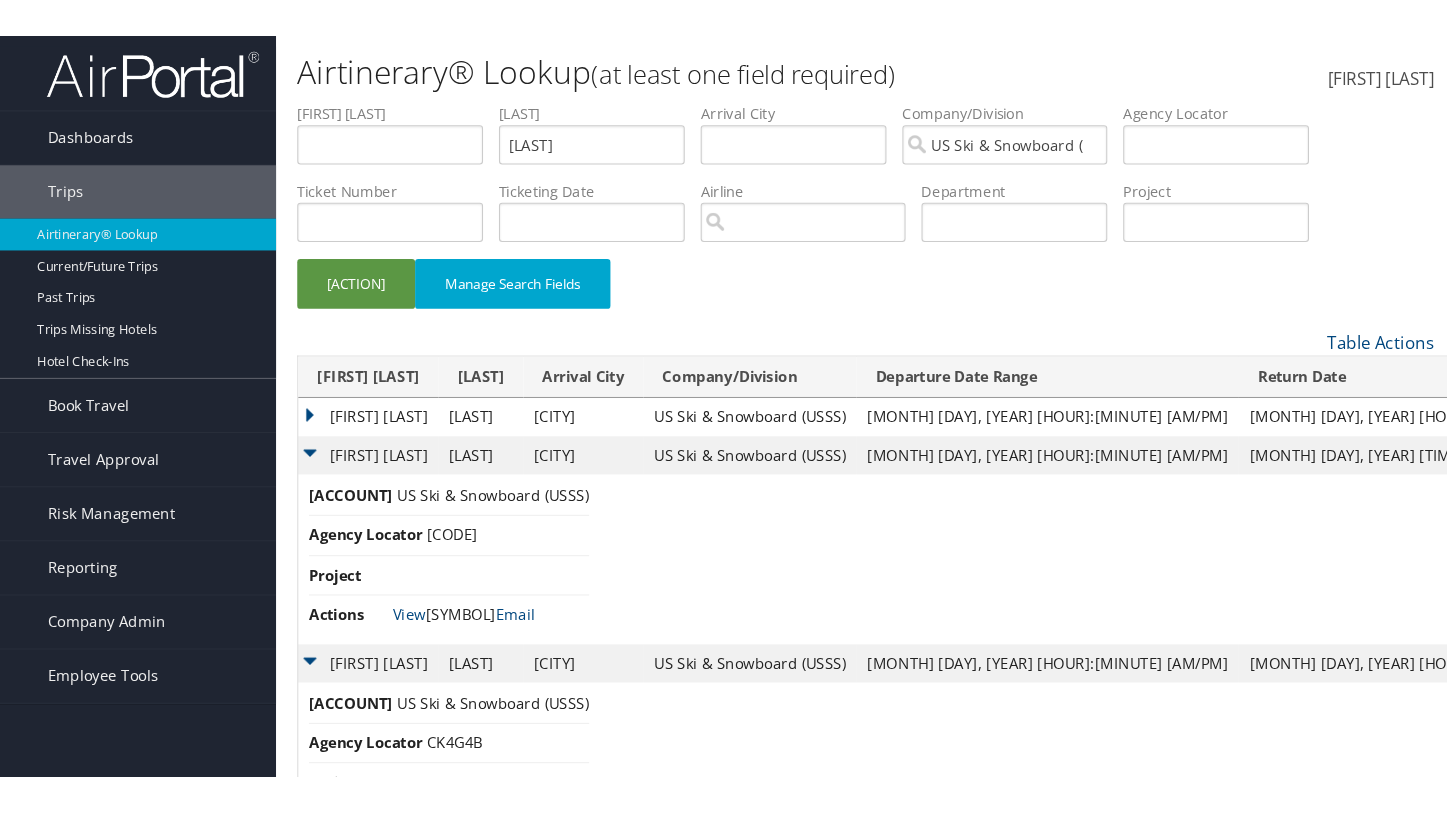 scroll, scrollTop: 0, scrollLeft: 0, axis: both 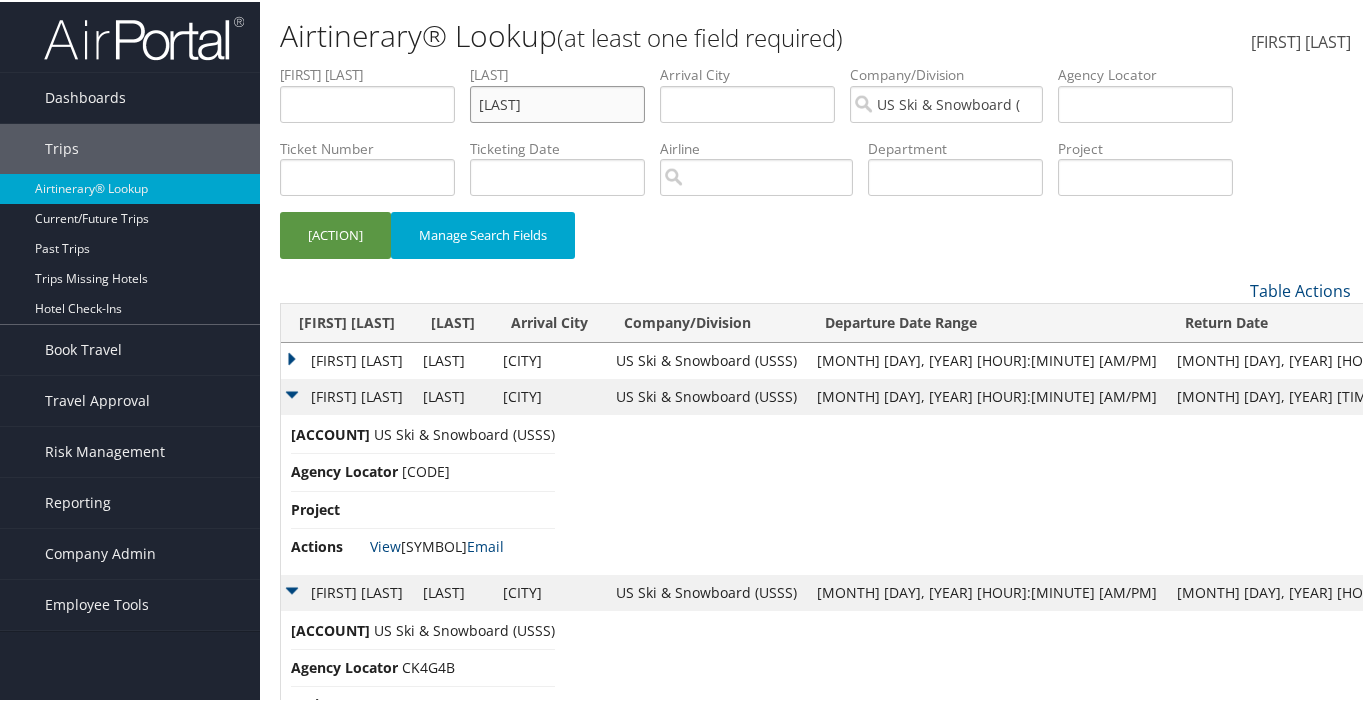 click on "[LAST]" at bounding box center (367, 102) 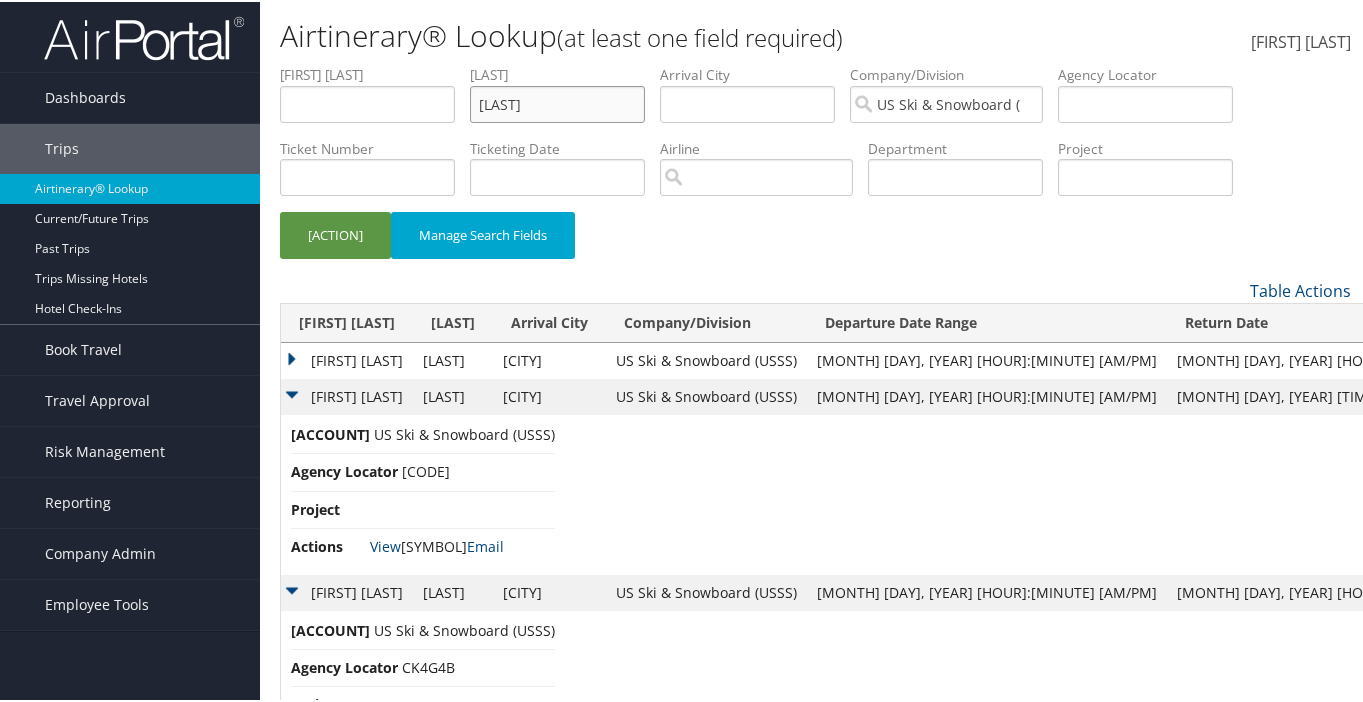 click on "[ACTION]" at bounding box center [335, 233] 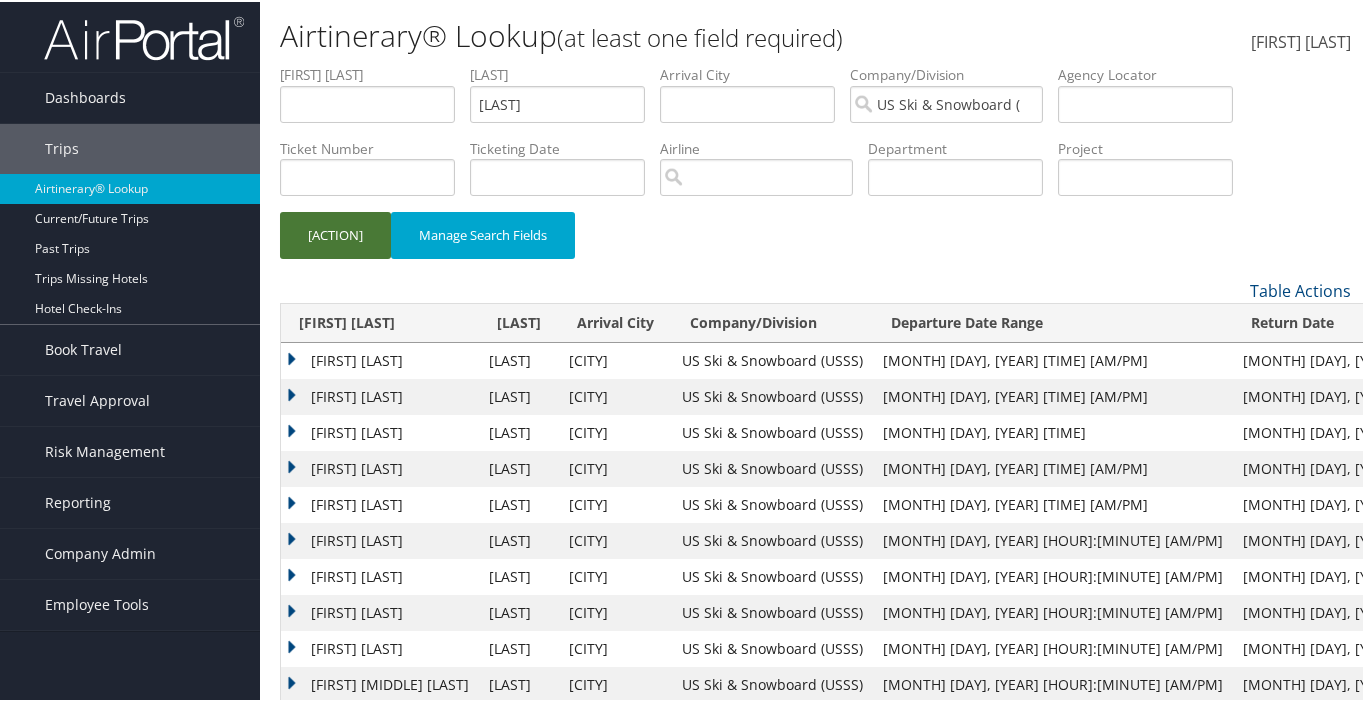 click on "[ACTION]" at bounding box center (335, 233) 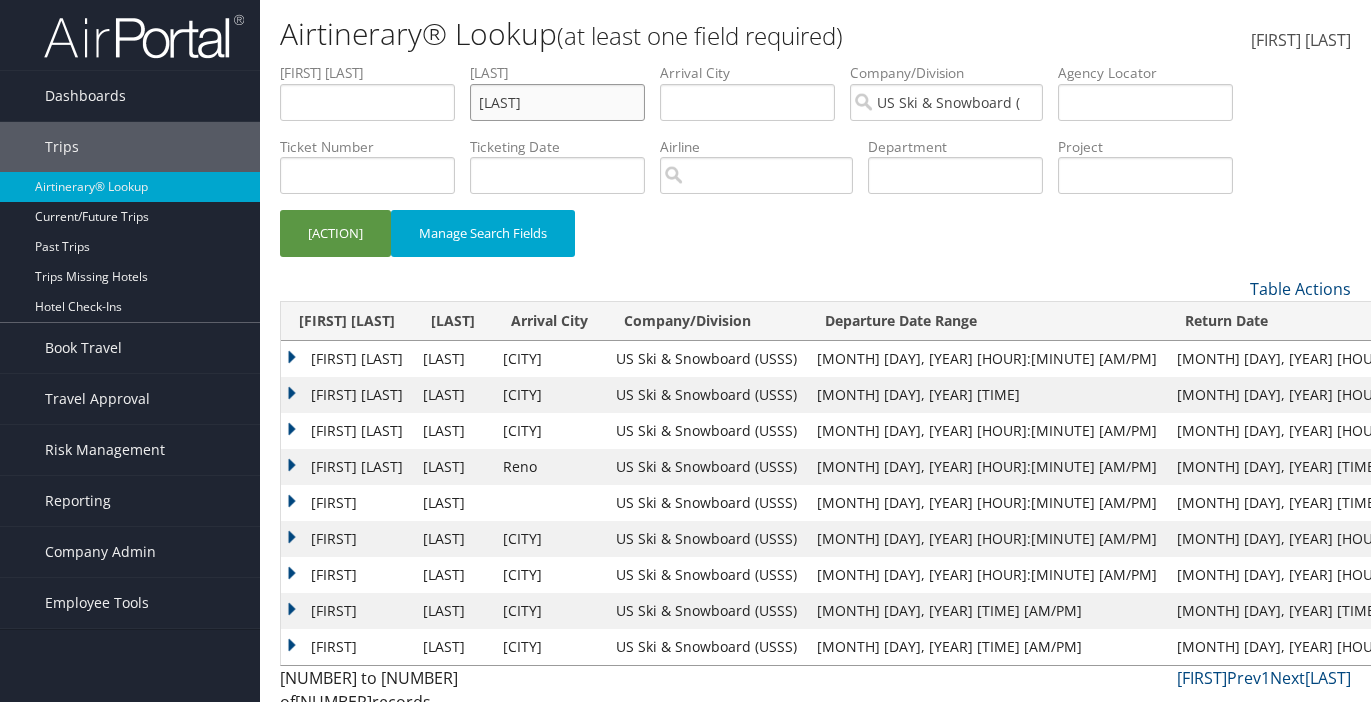 click on "[LAST]" at bounding box center [367, 102] 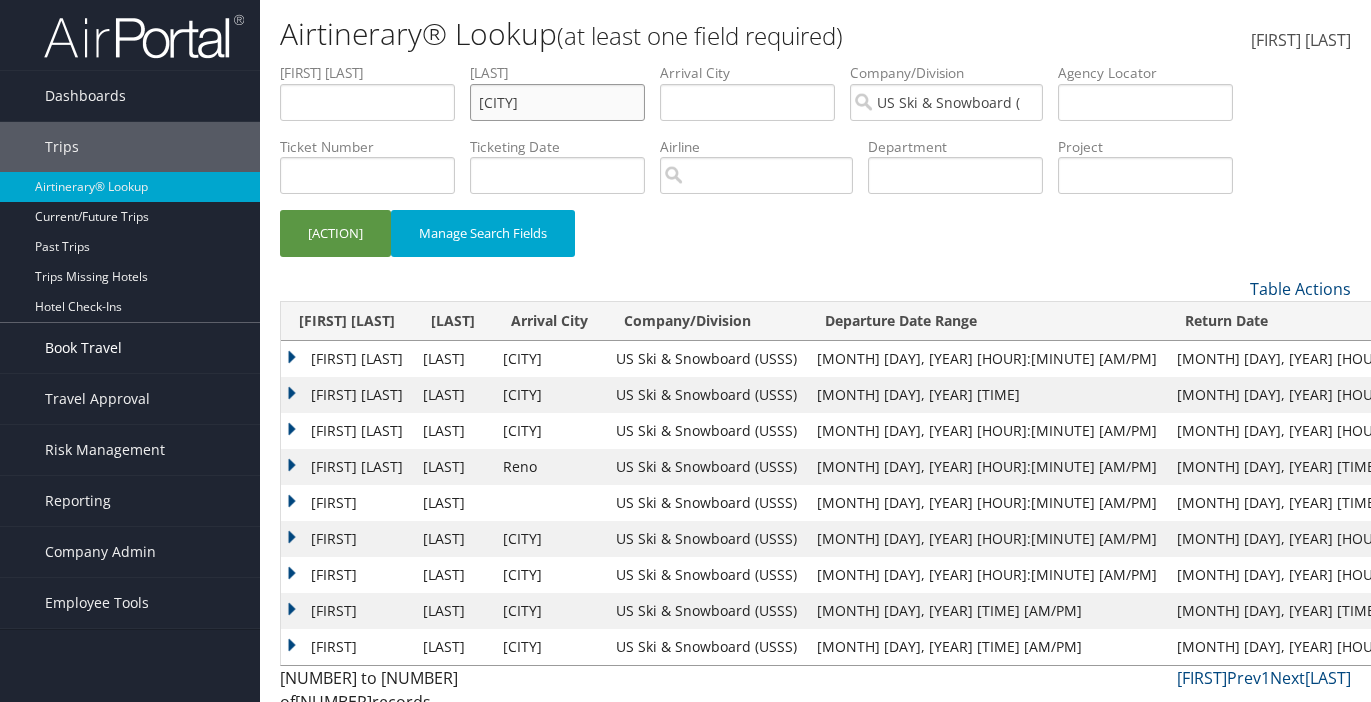 click on "[ACTION]" at bounding box center (335, 233) 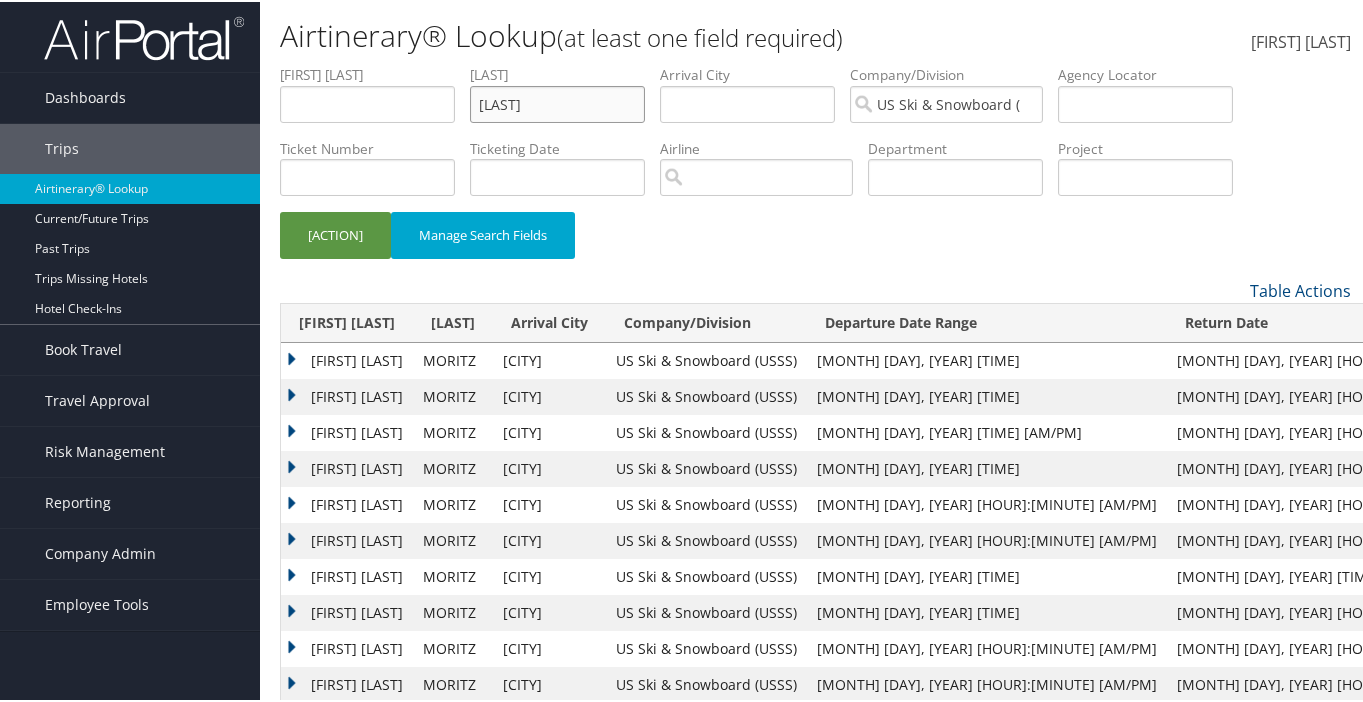 click on "[ACTION]" at bounding box center (335, 233) 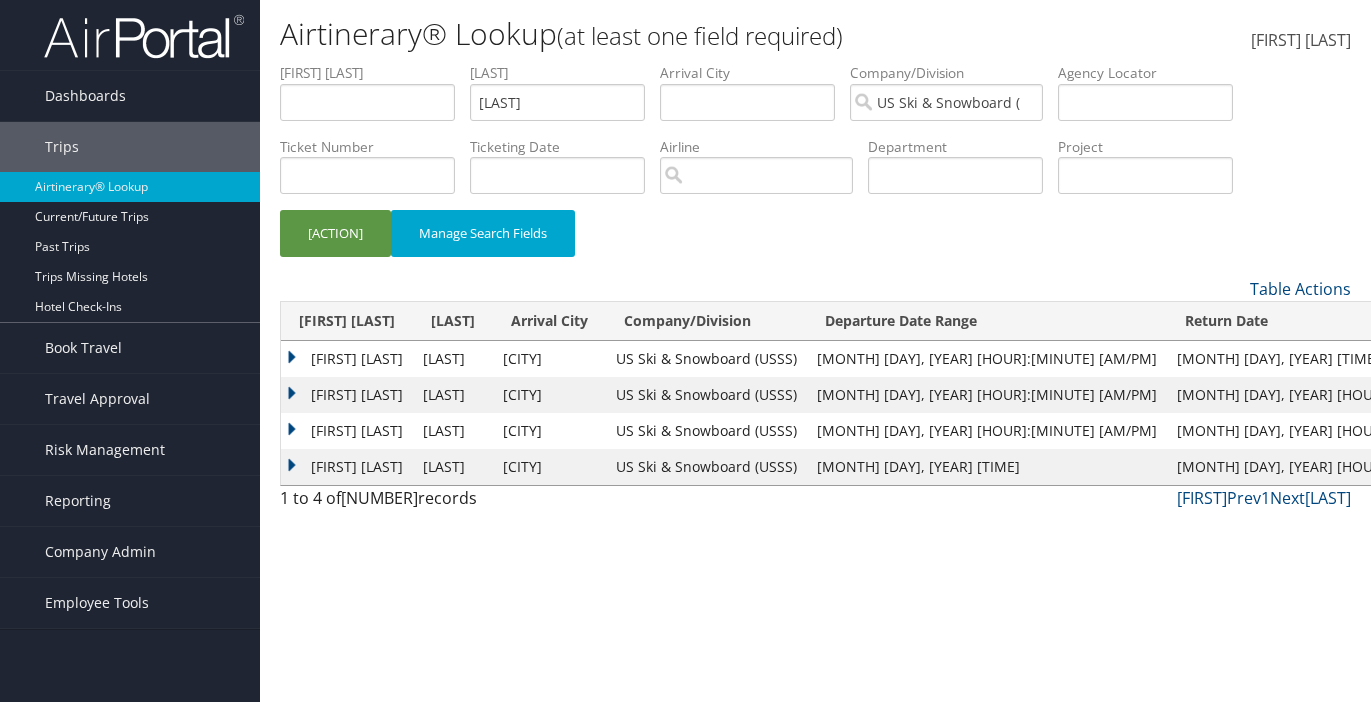 click on "[LAST] [LAST]
[FIRST] [LAST]
[FIRST] [LAST]
My Settings
Travel Agency Contacts
View Travel Profile
Give Feedback
[NUMBER]" at bounding box center [815, 351] 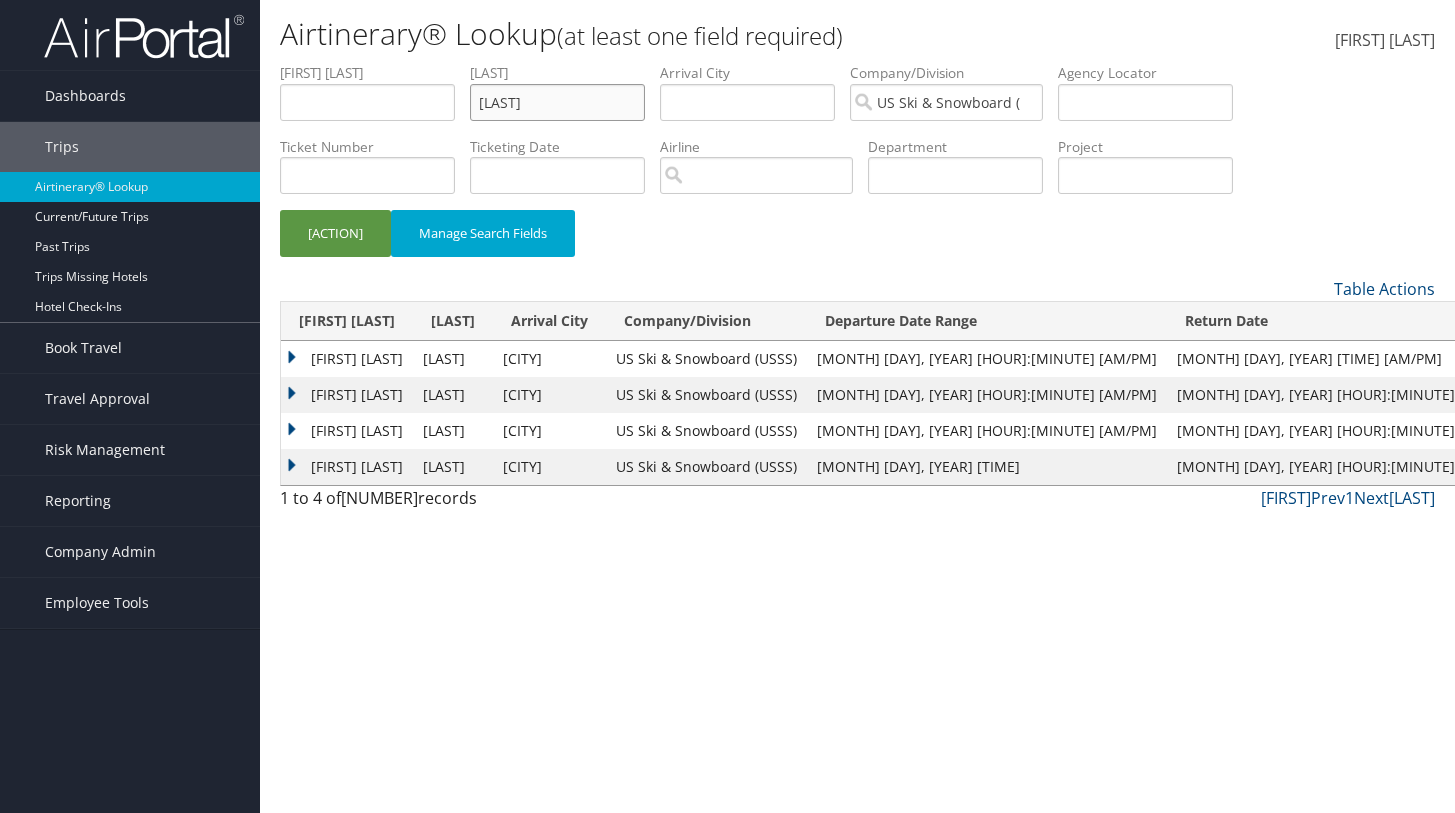 click on "[LAST]" at bounding box center (367, 102) 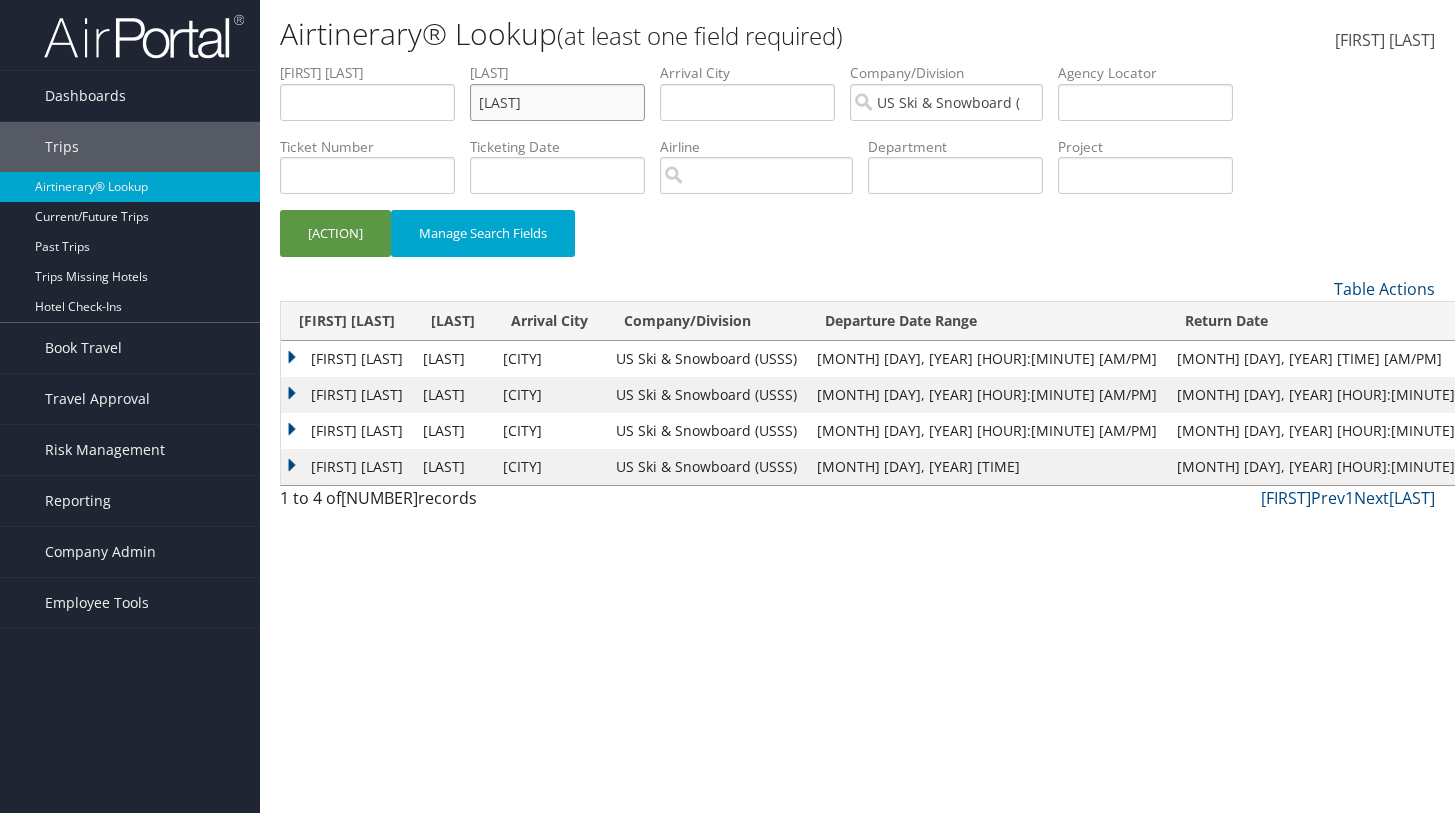 click on "[ACTION]" at bounding box center (335, 233) 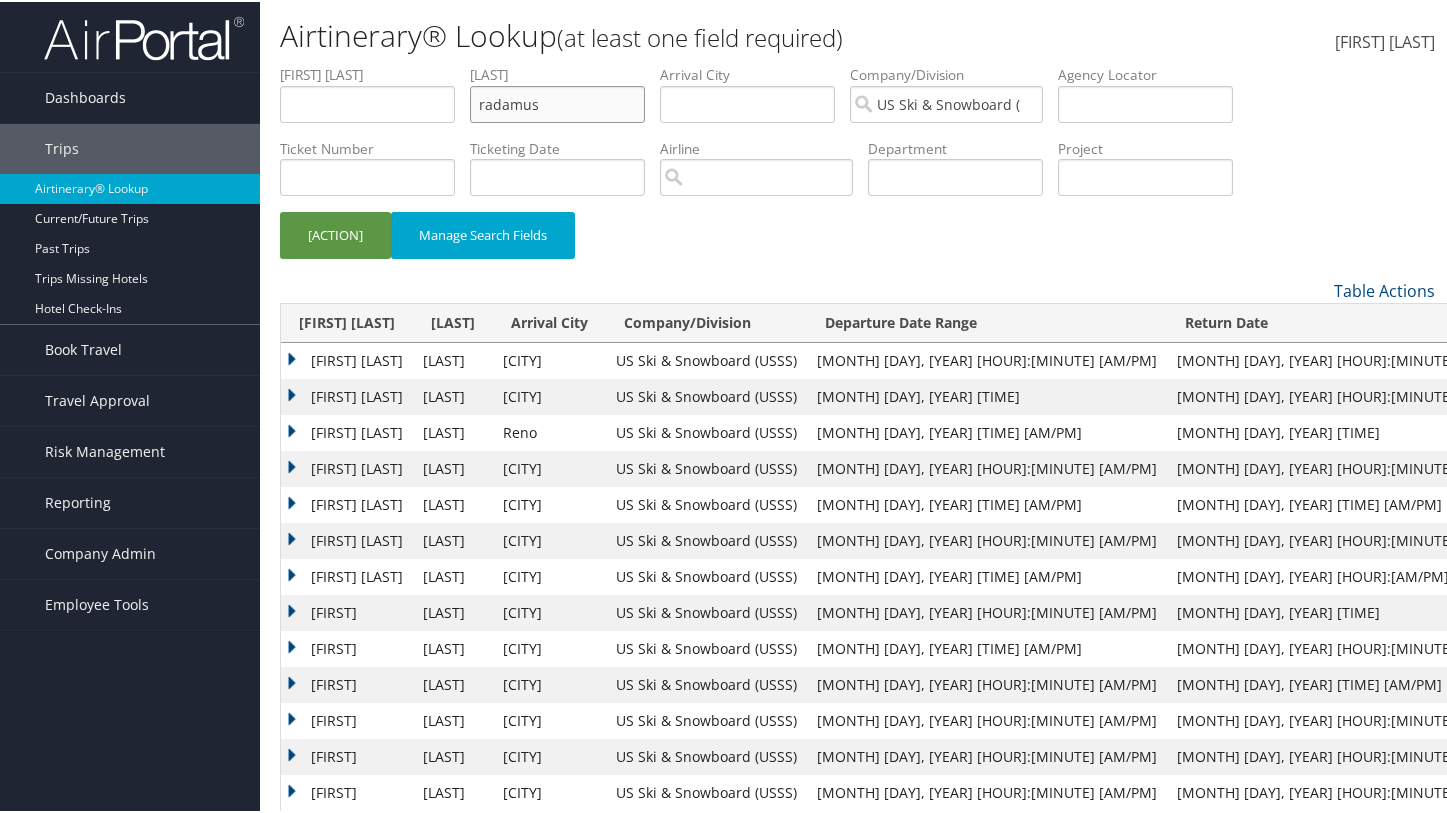 click on "[ACTION]" at bounding box center [335, 233] 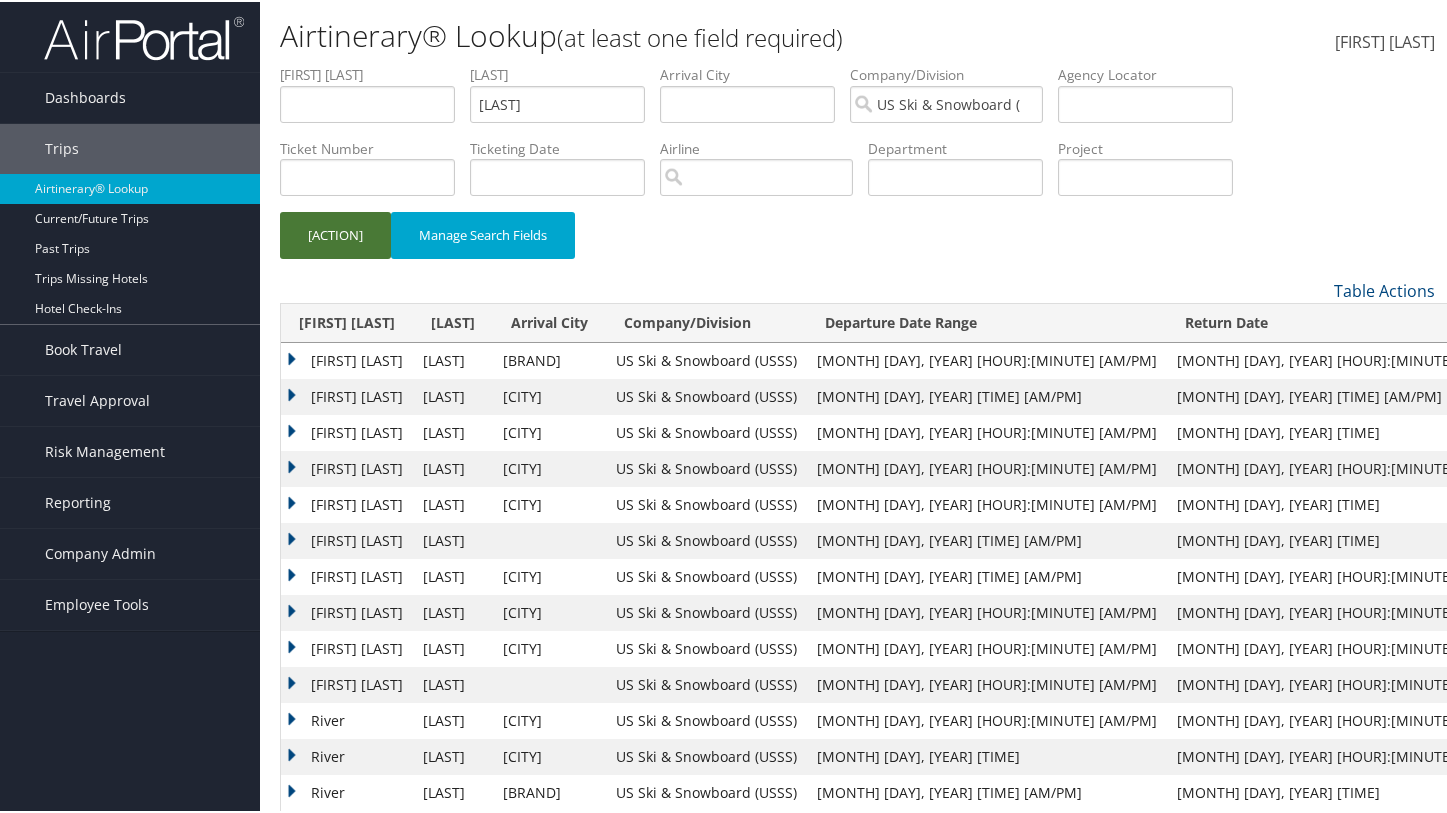 click on "[ACTION]" at bounding box center (335, 233) 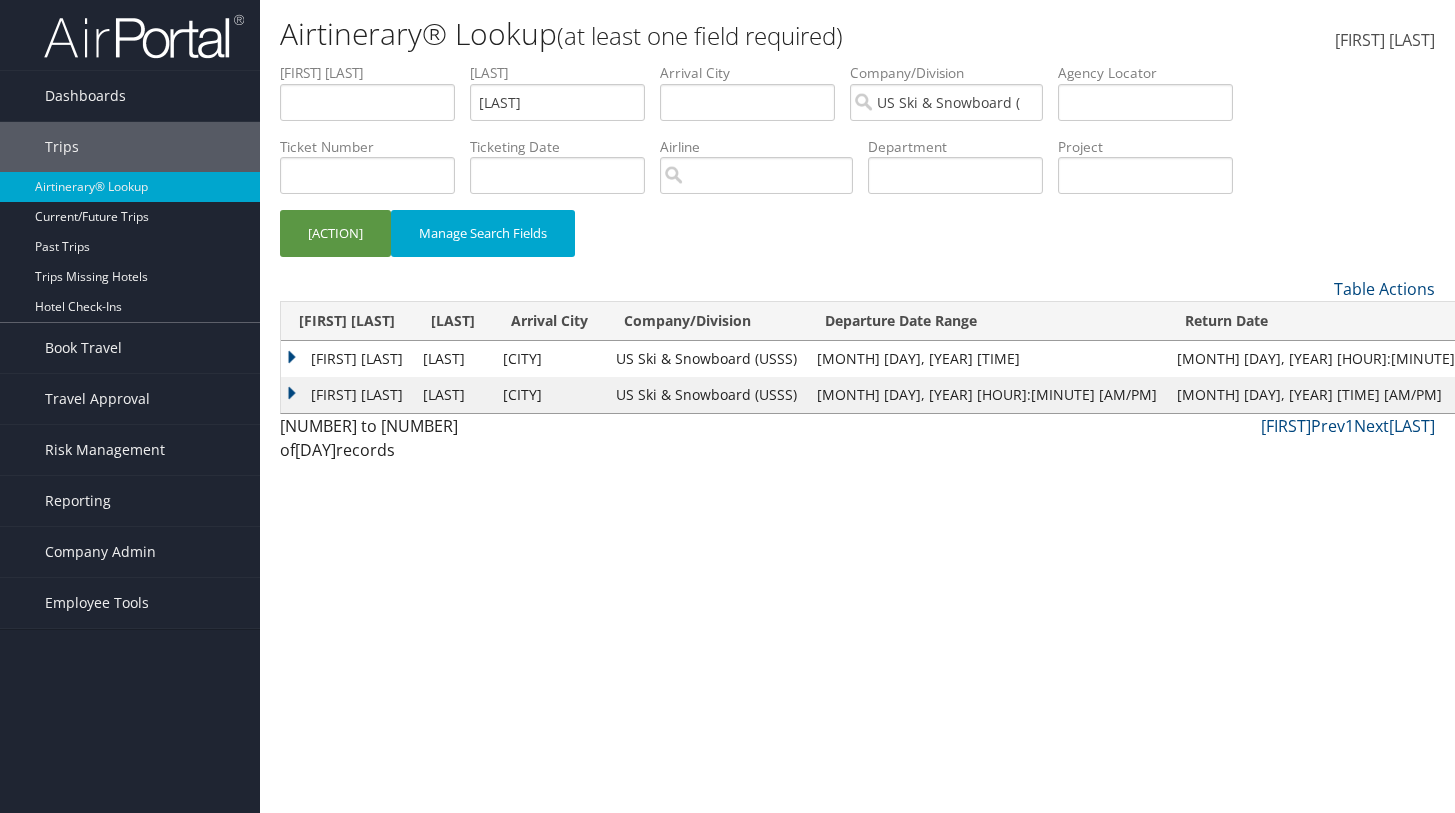 click on "[FIRST] [LAST]" at bounding box center [347, 359] 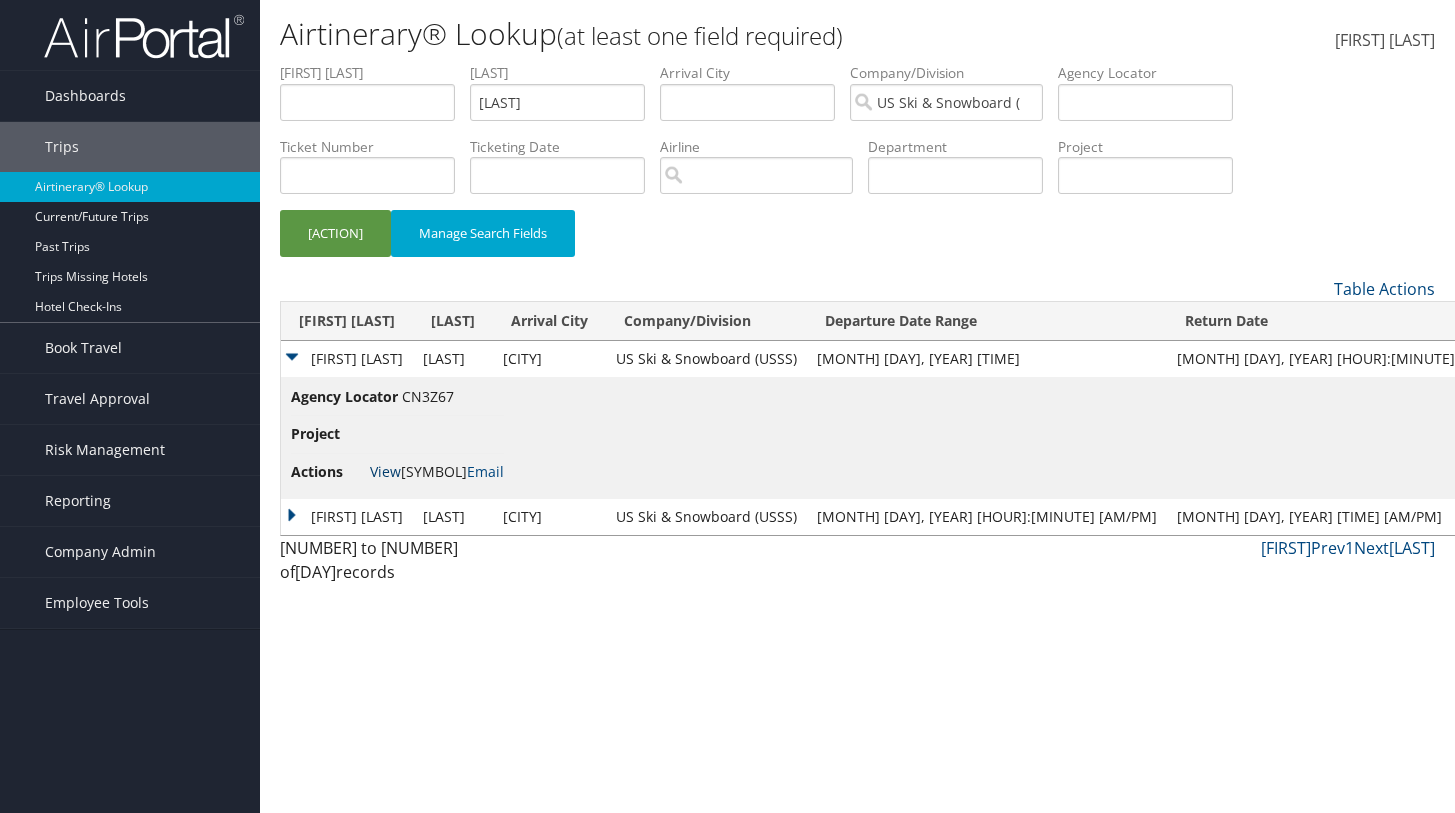 click on "View" at bounding box center [385, 471] 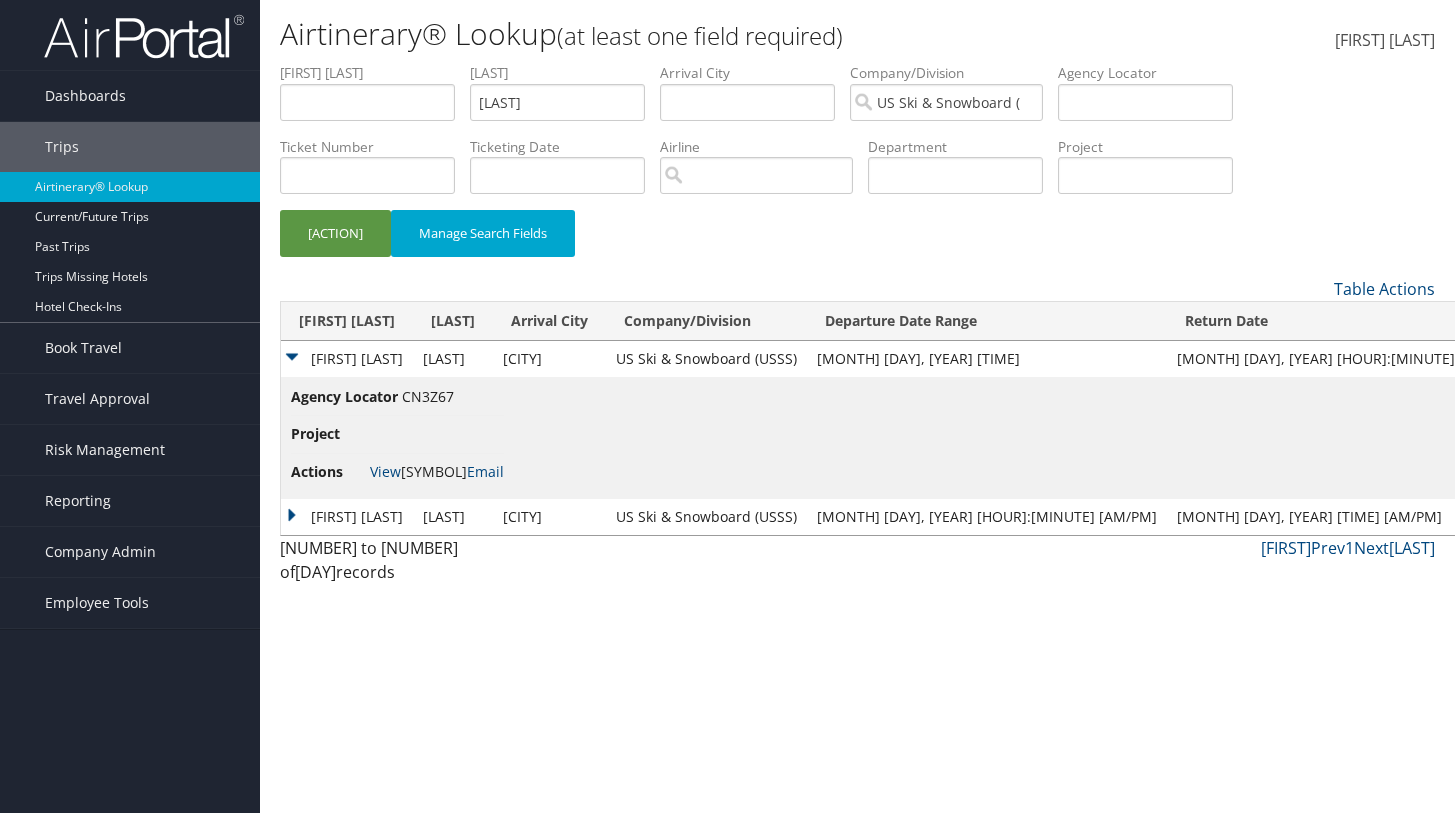 click on "[FIRST] [LAST]" at bounding box center (347, 359) 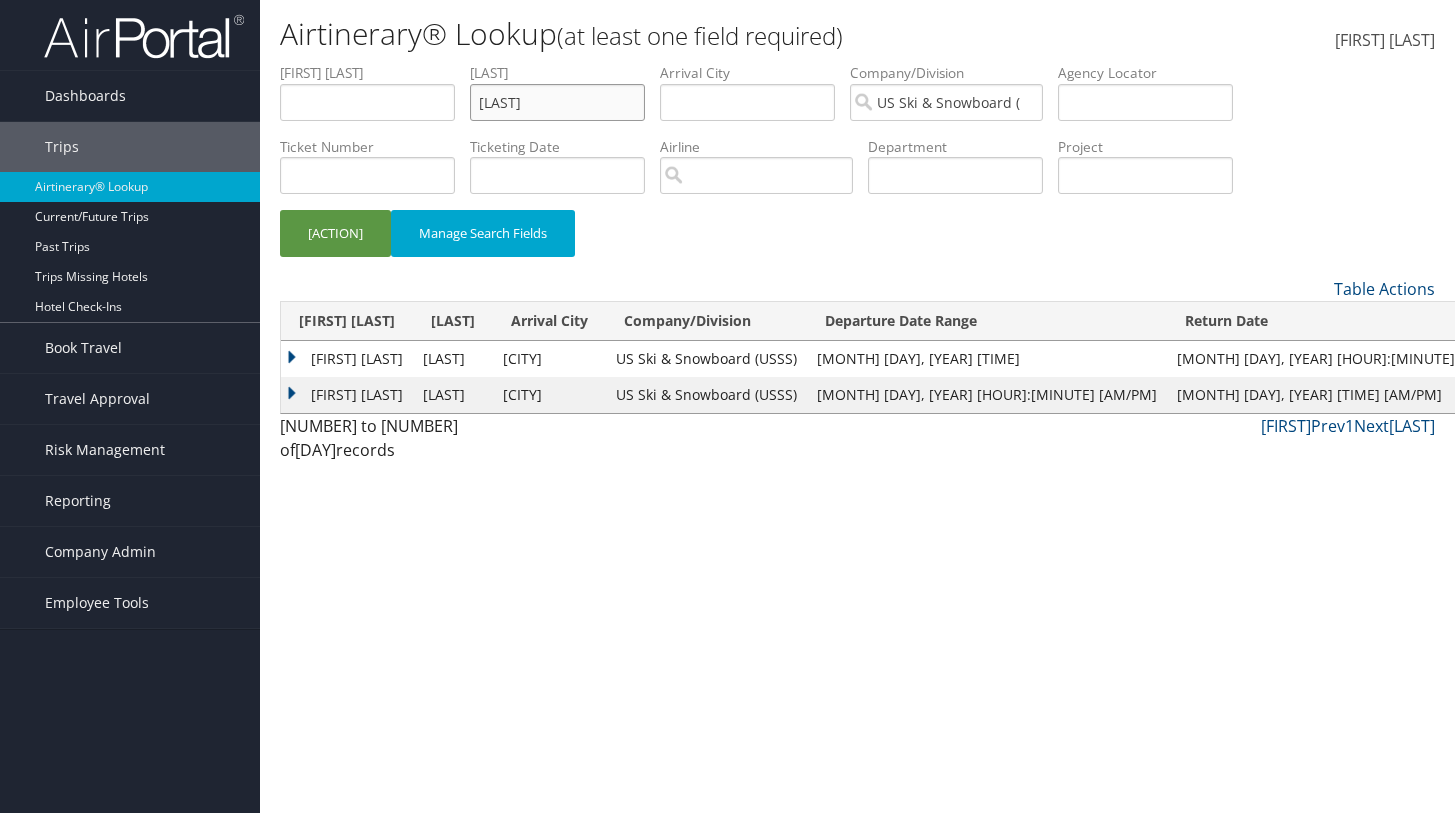 click on "[LAST]" at bounding box center [367, 102] 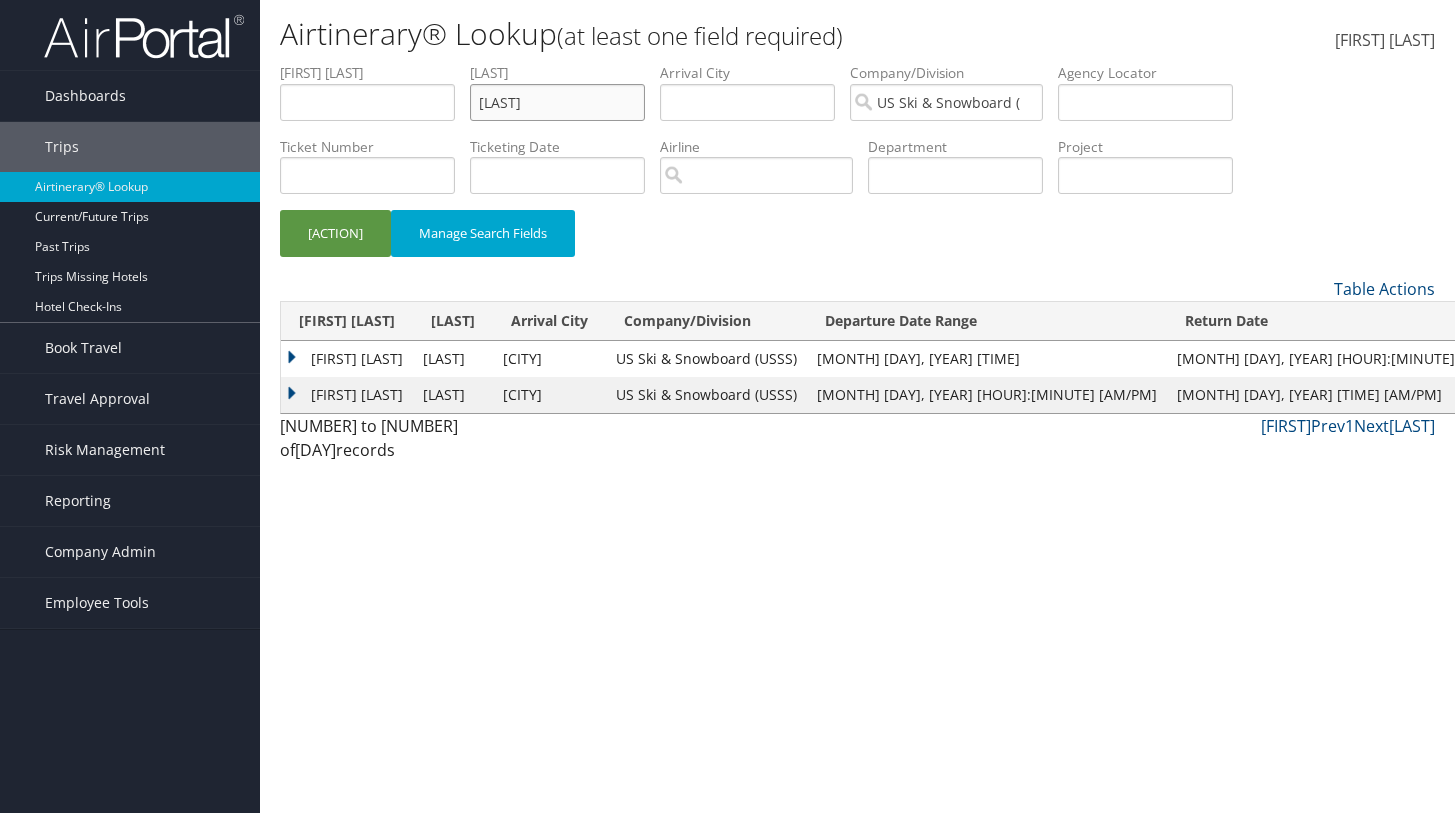 click on "[ACTION]" at bounding box center (335, 233) 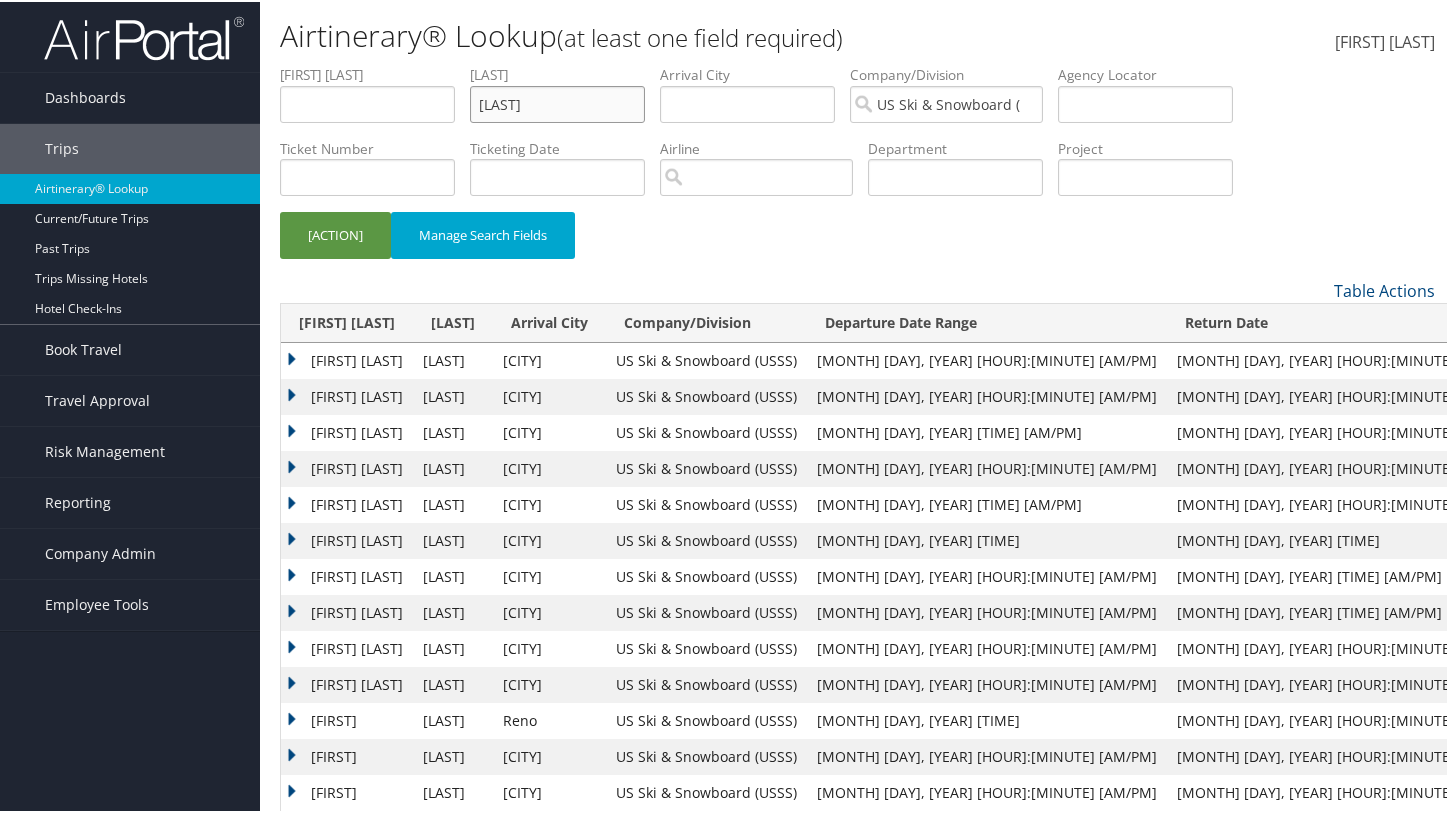drag, startPoint x: 568, startPoint y: 107, endPoint x: 465, endPoint y: 78, distance: 107.00467 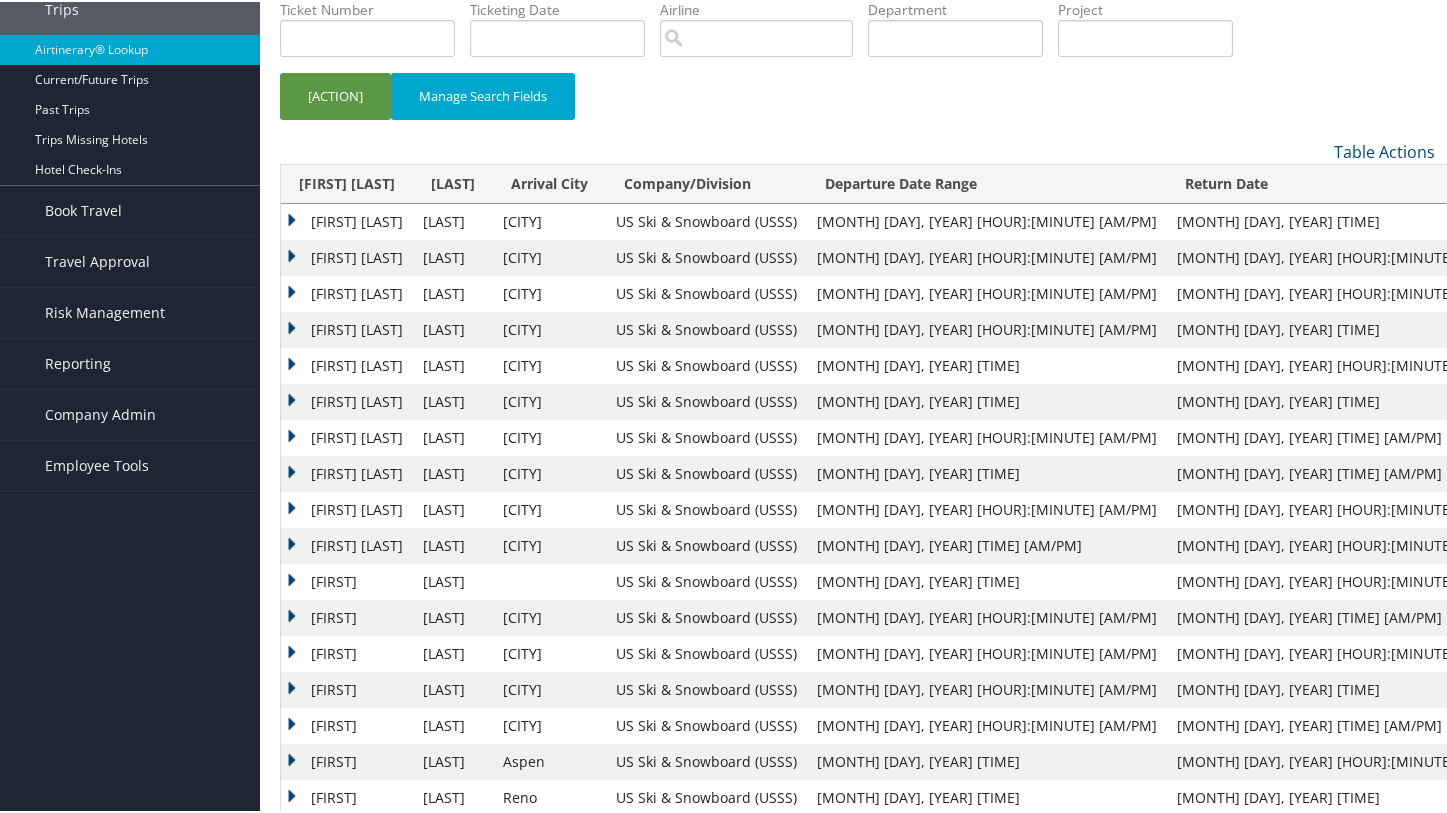 scroll, scrollTop: 0, scrollLeft: 0, axis: both 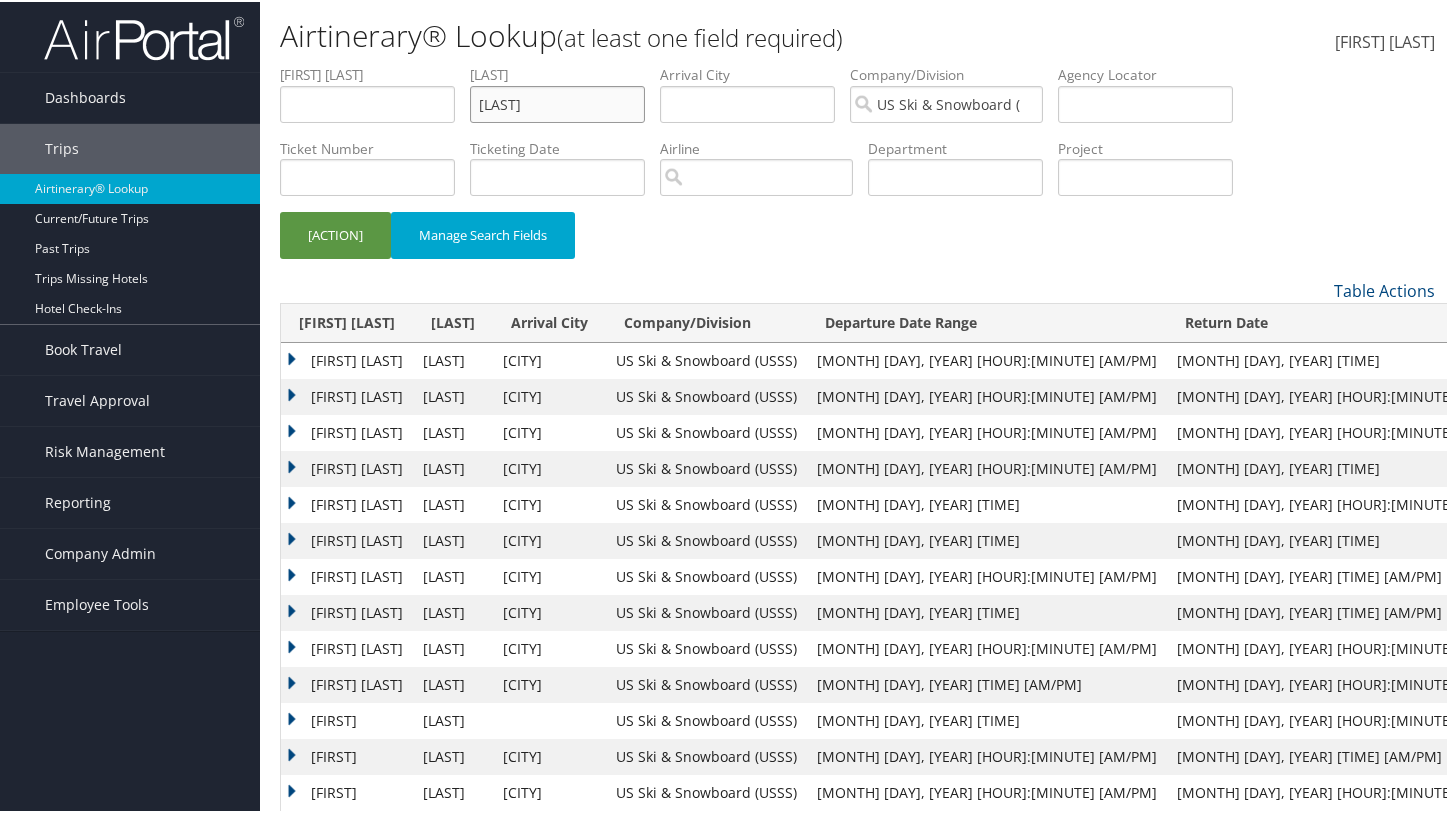drag, startPoint x: 592, startPoint y: 111, endPoint x: 483, endPoint y: 107, distance: 109.07337 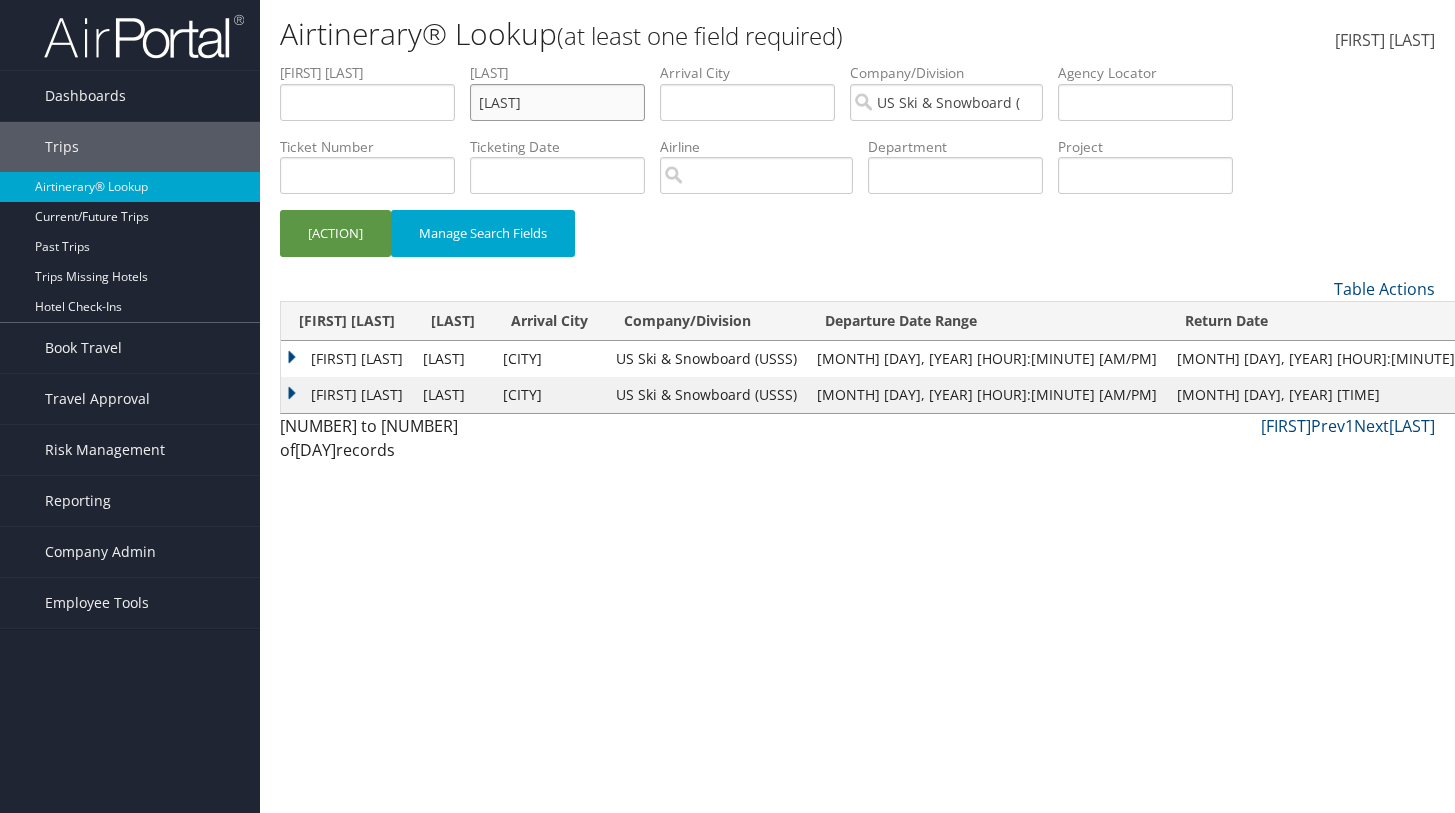click on "[ACTION]" at bounding box center [335, 233] 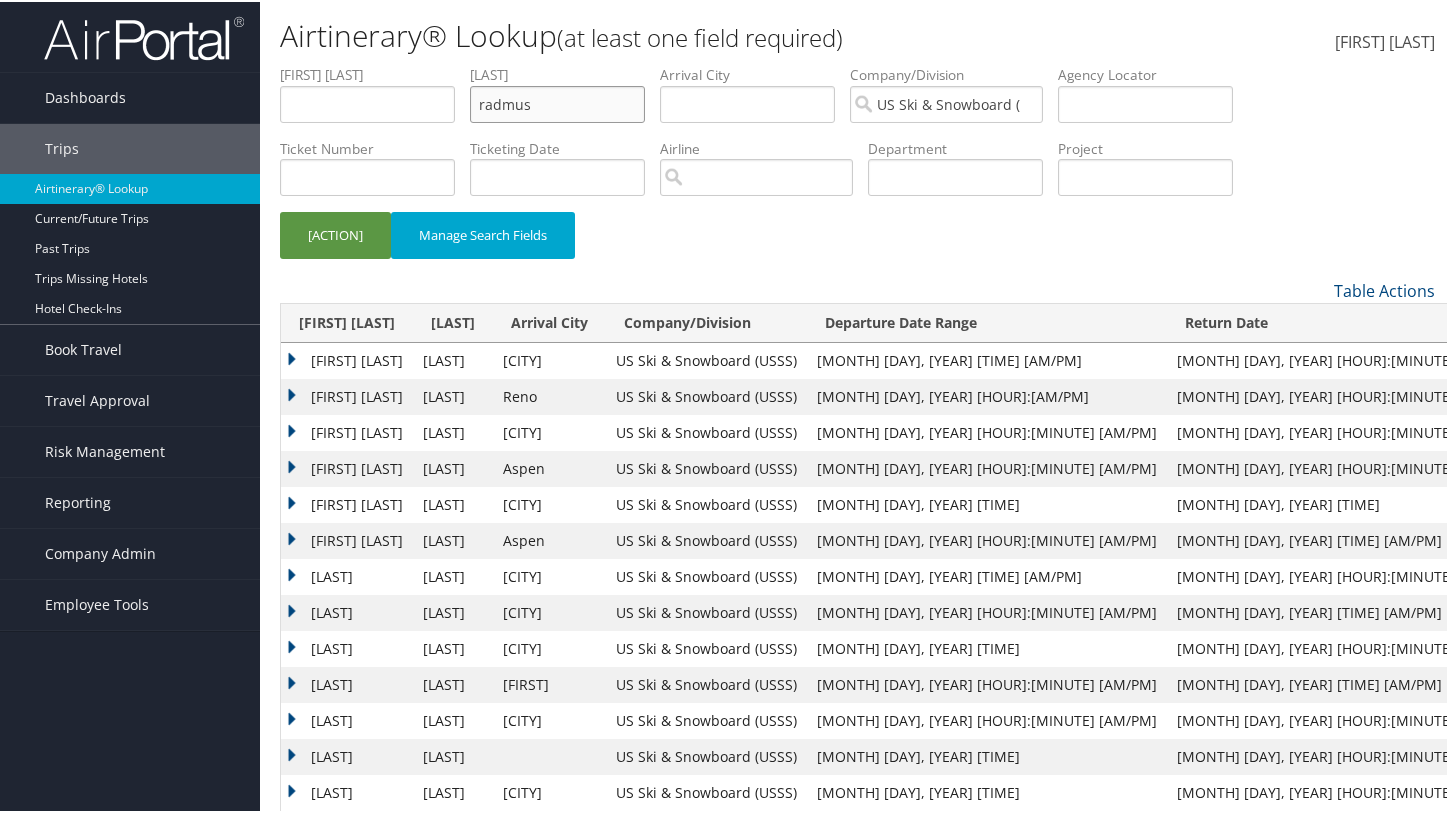 type on "radmus" 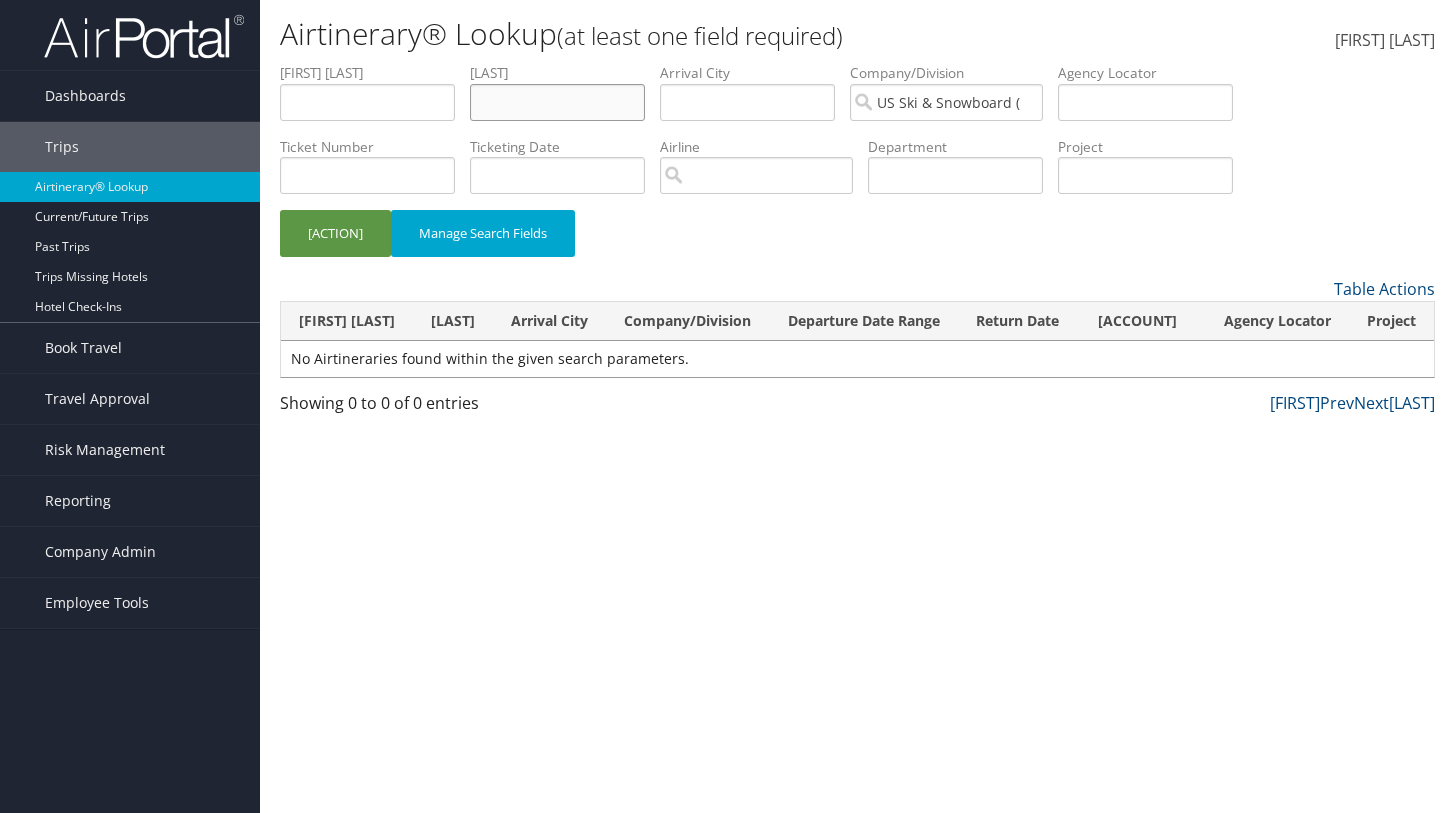 type 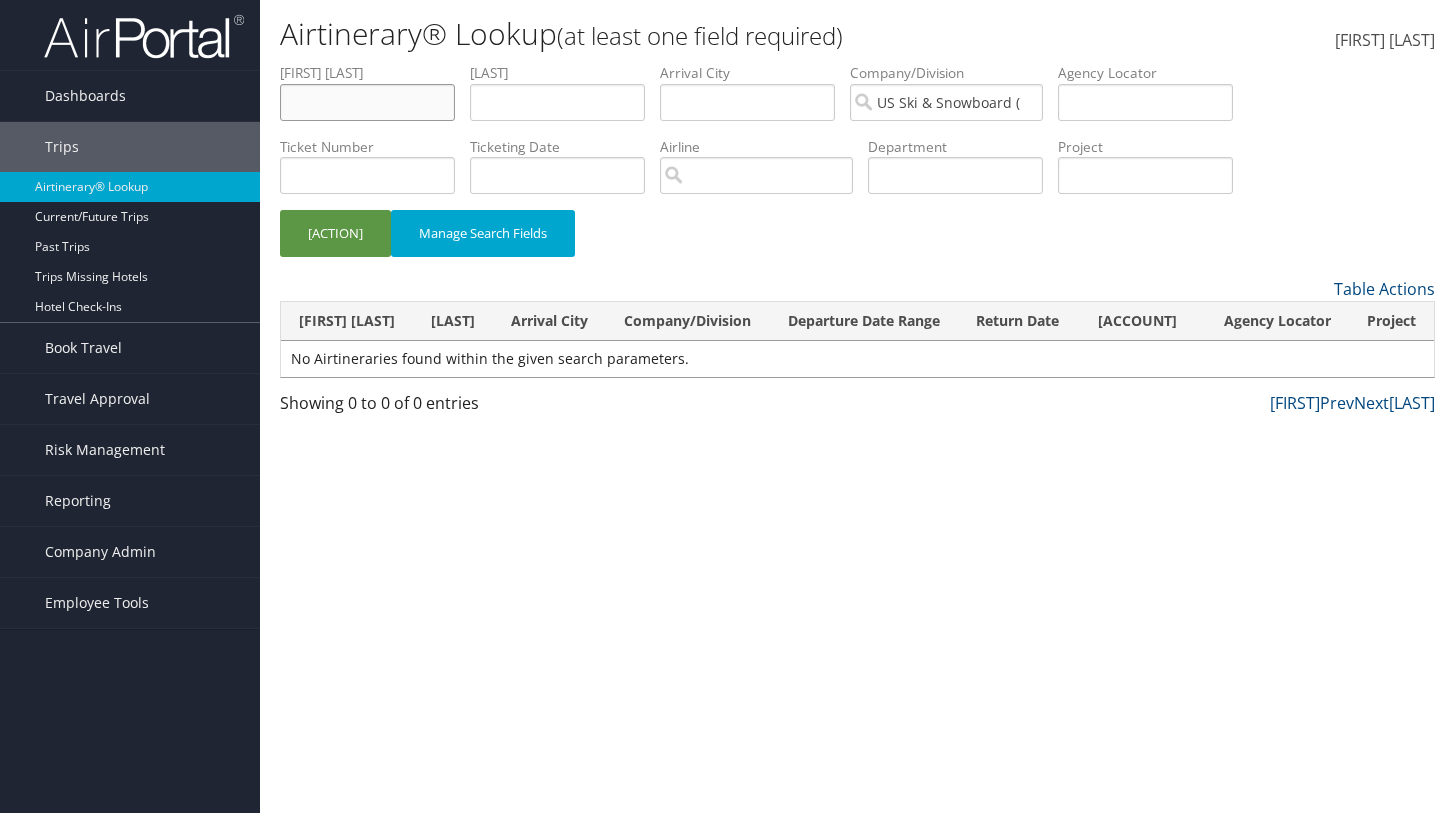 click at bounding box center [367, 102] 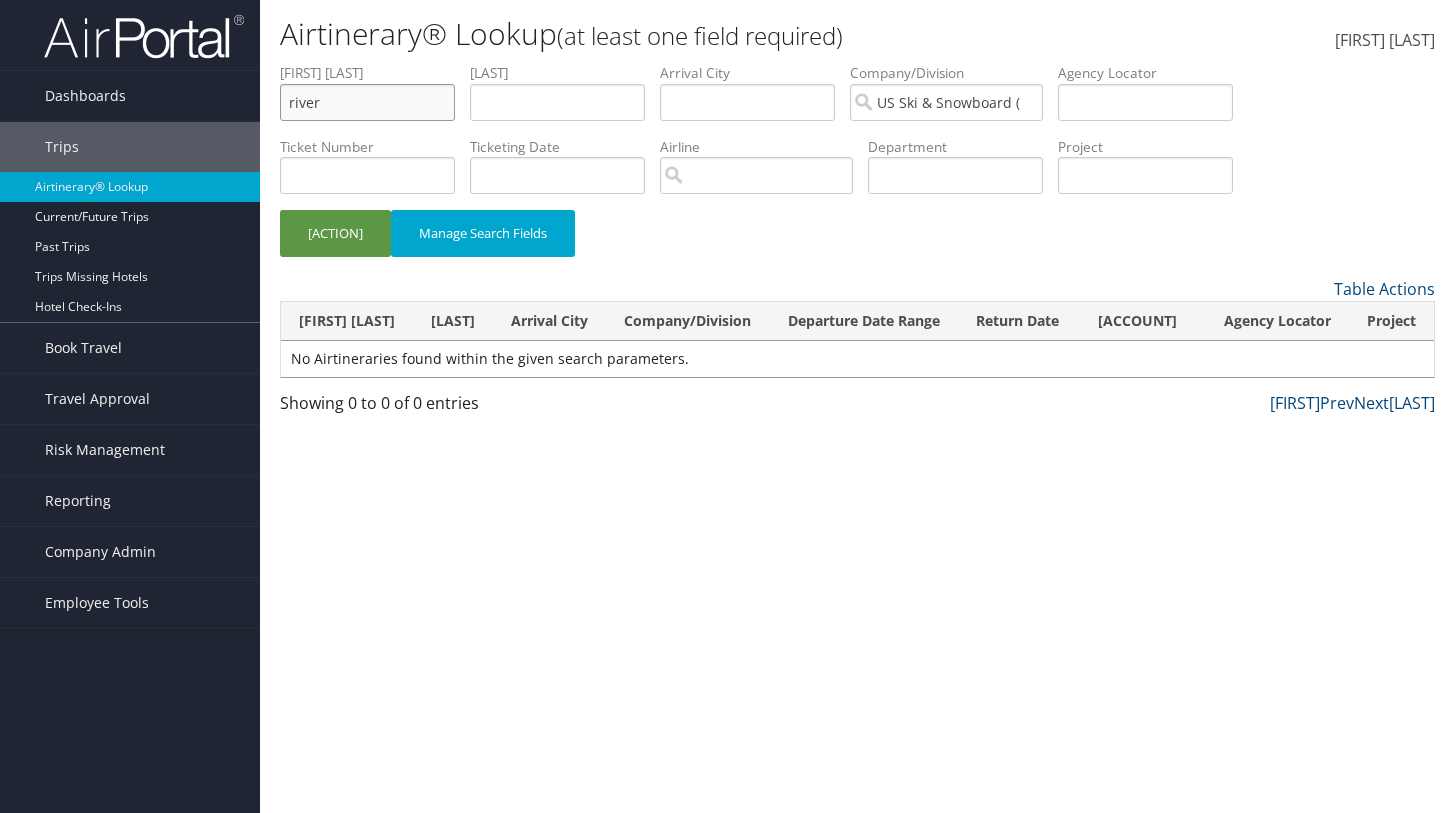 click on "[ACTION]" at bounding box center [335, 233] 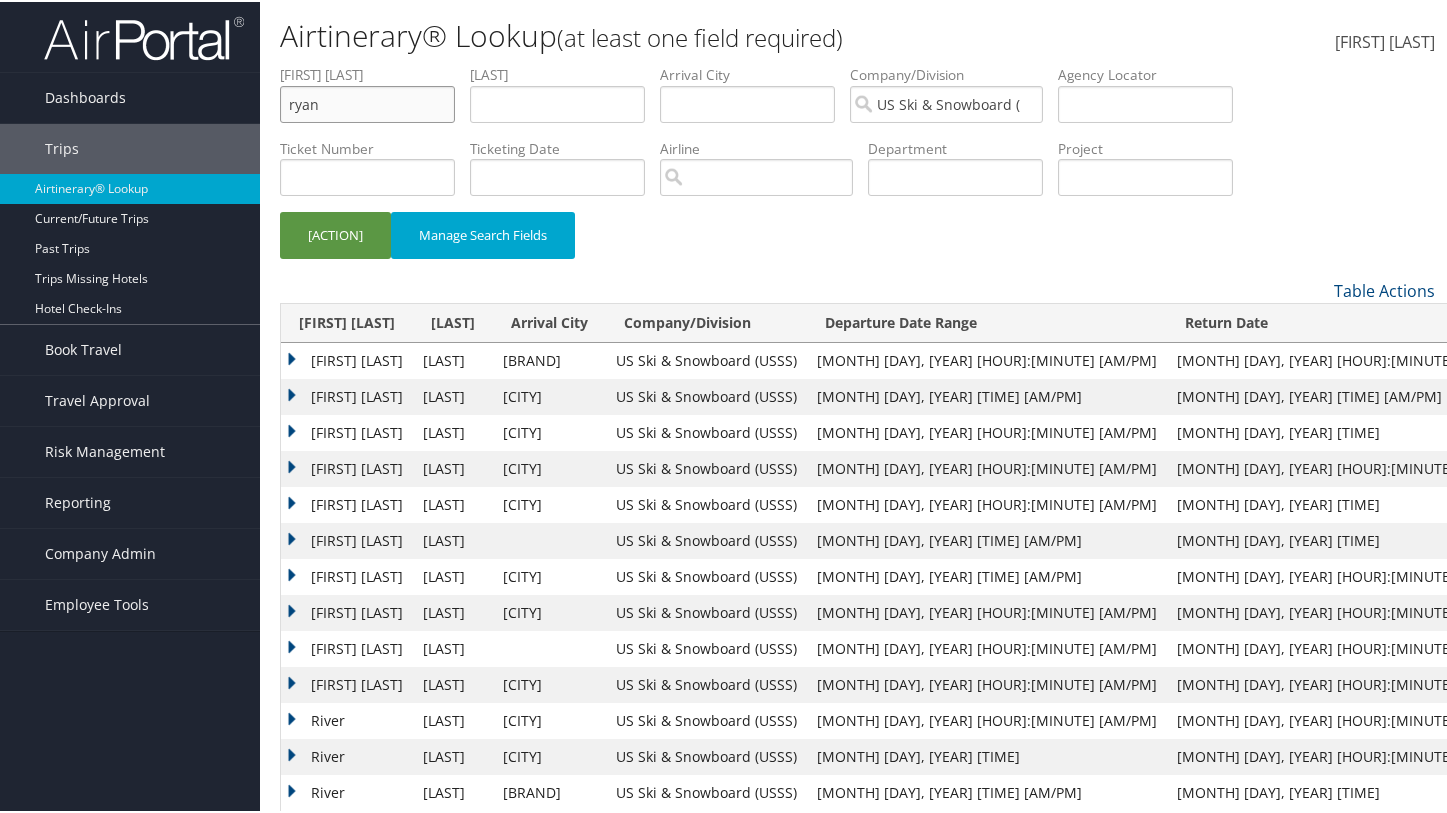 click on "[ACTION]" at bounding box center [335, 233] 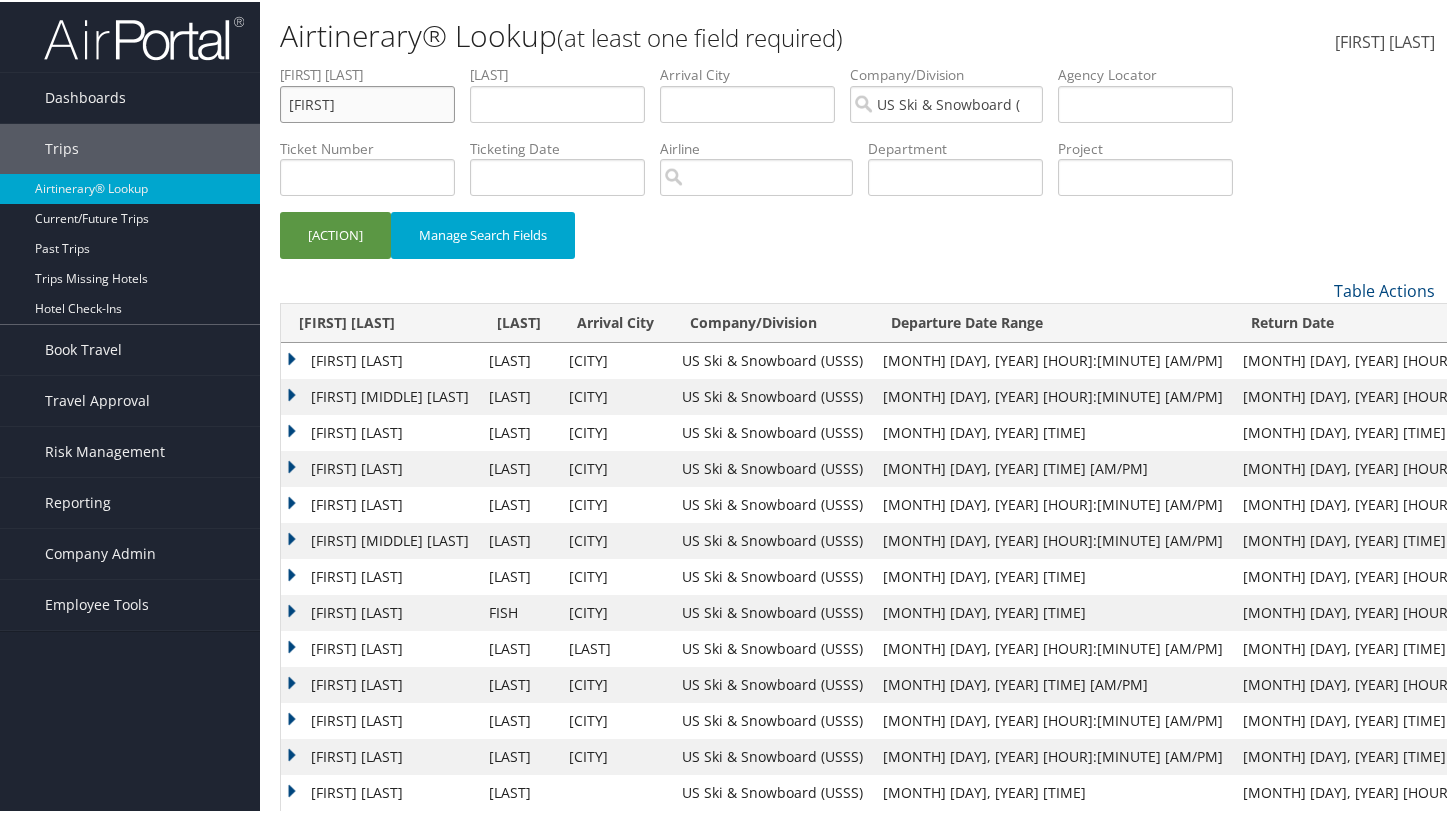 type on "[FIRST]" 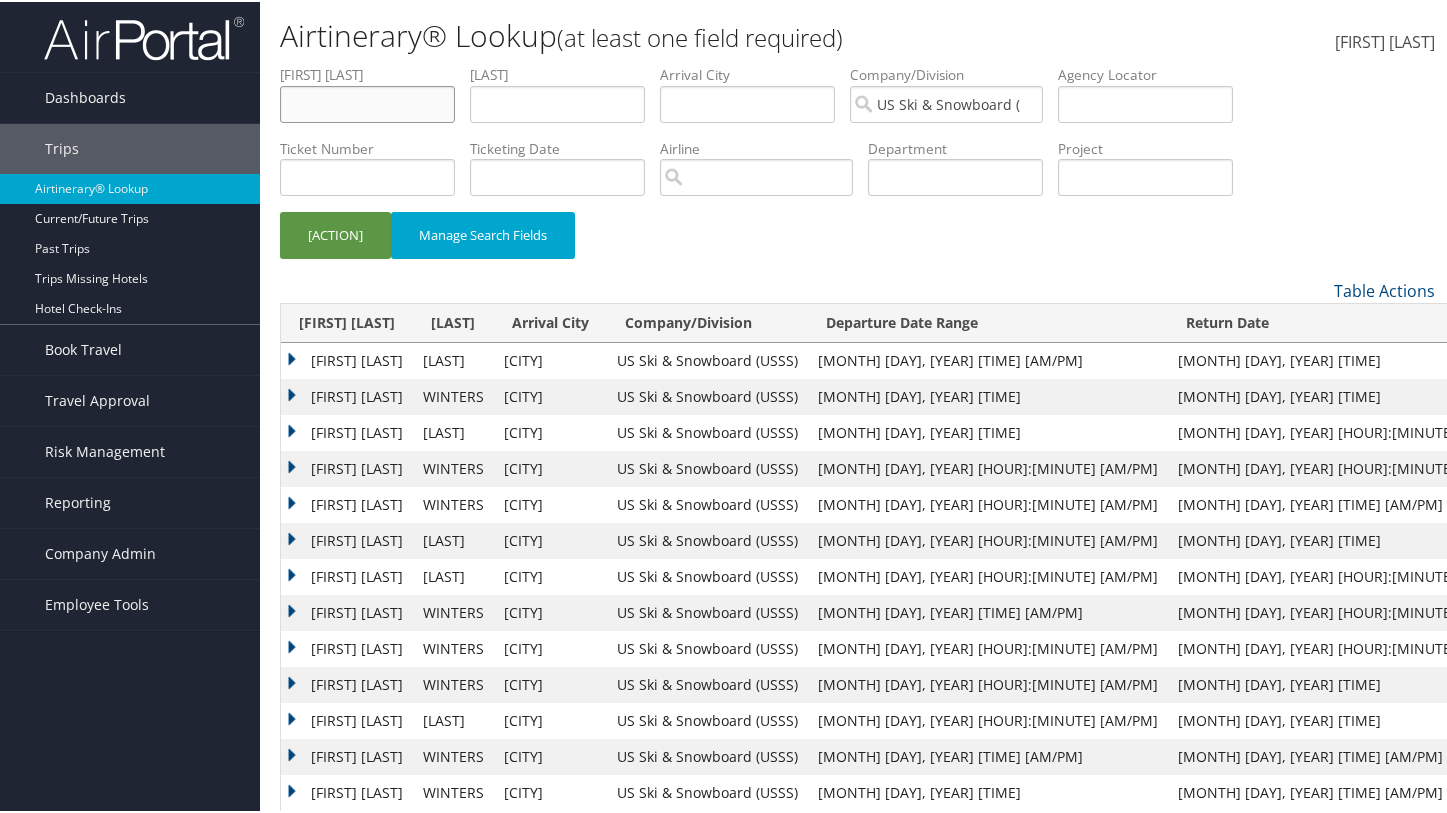 type 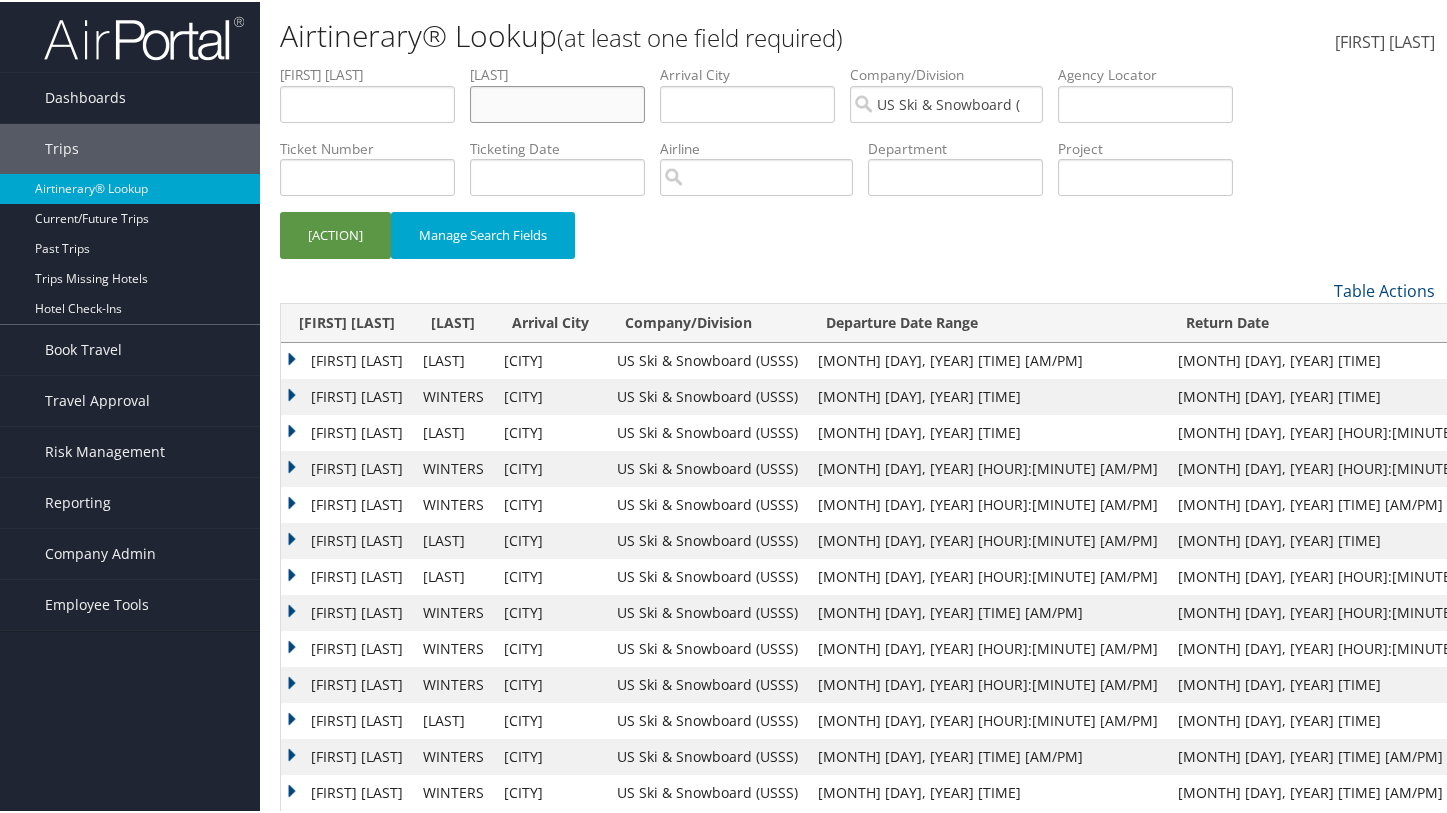click at bounding box center [367, 102] 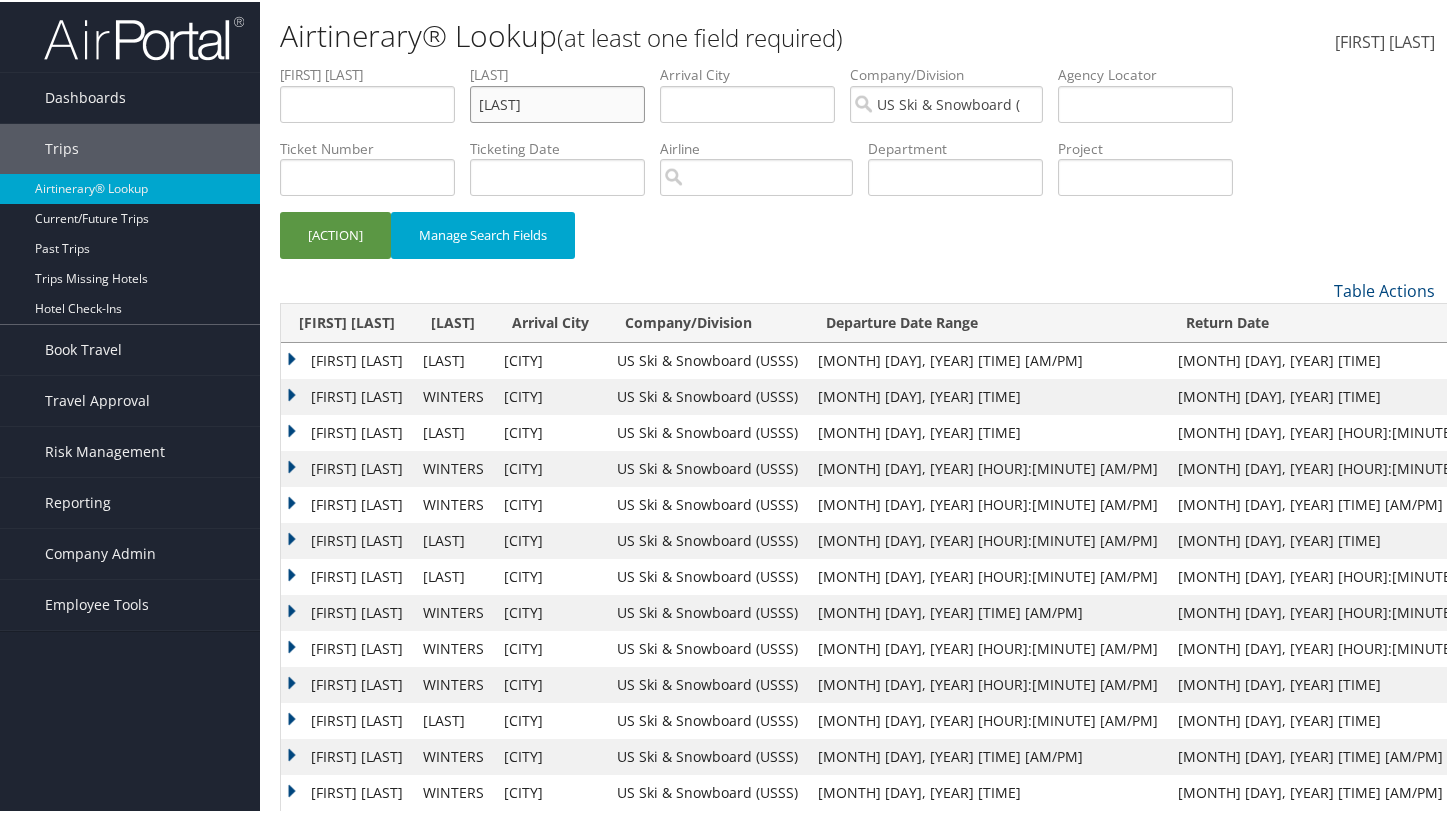 type on "[LAST]" 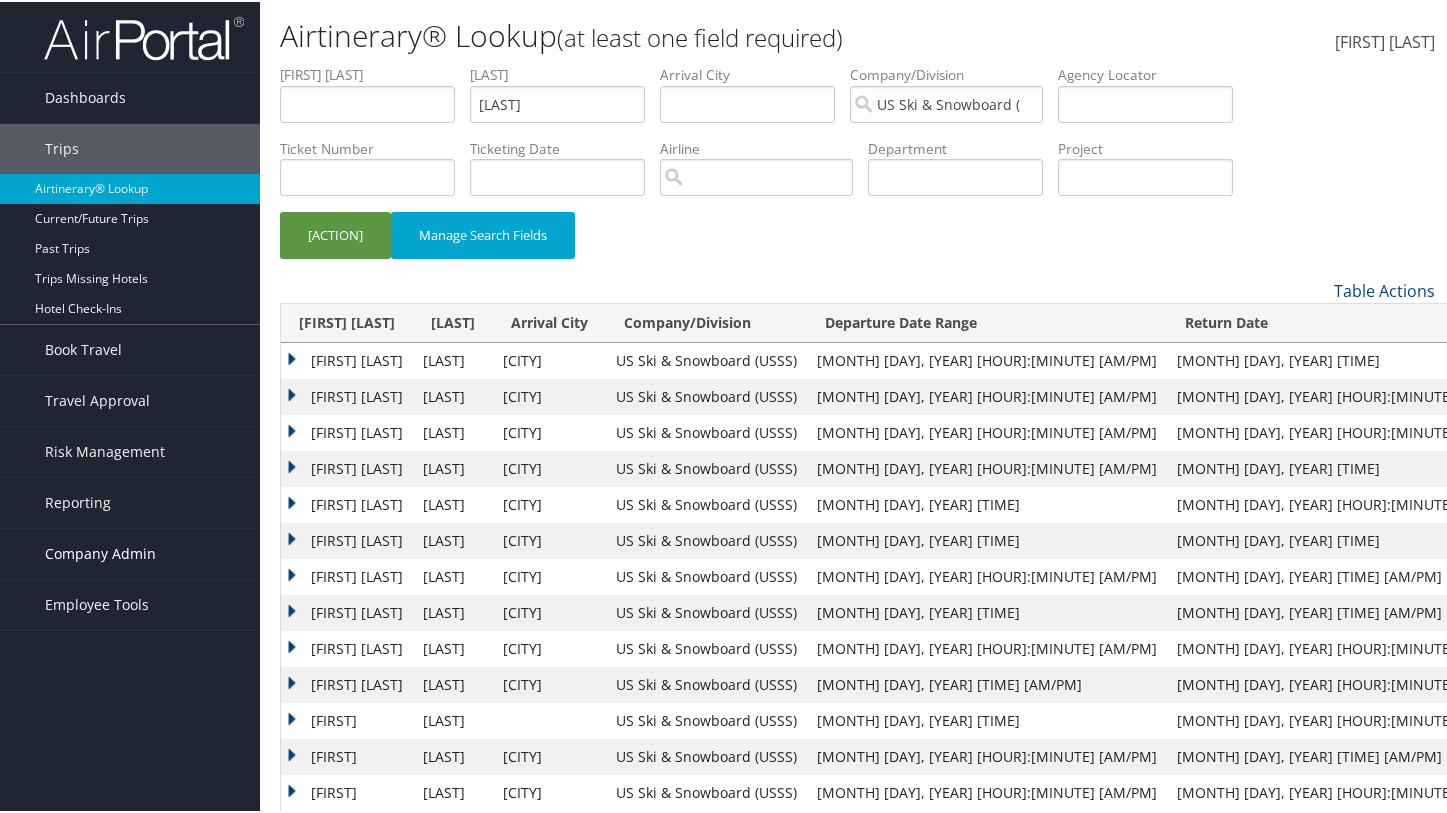 click on "Company Admin" at bounding box center [100, 552] 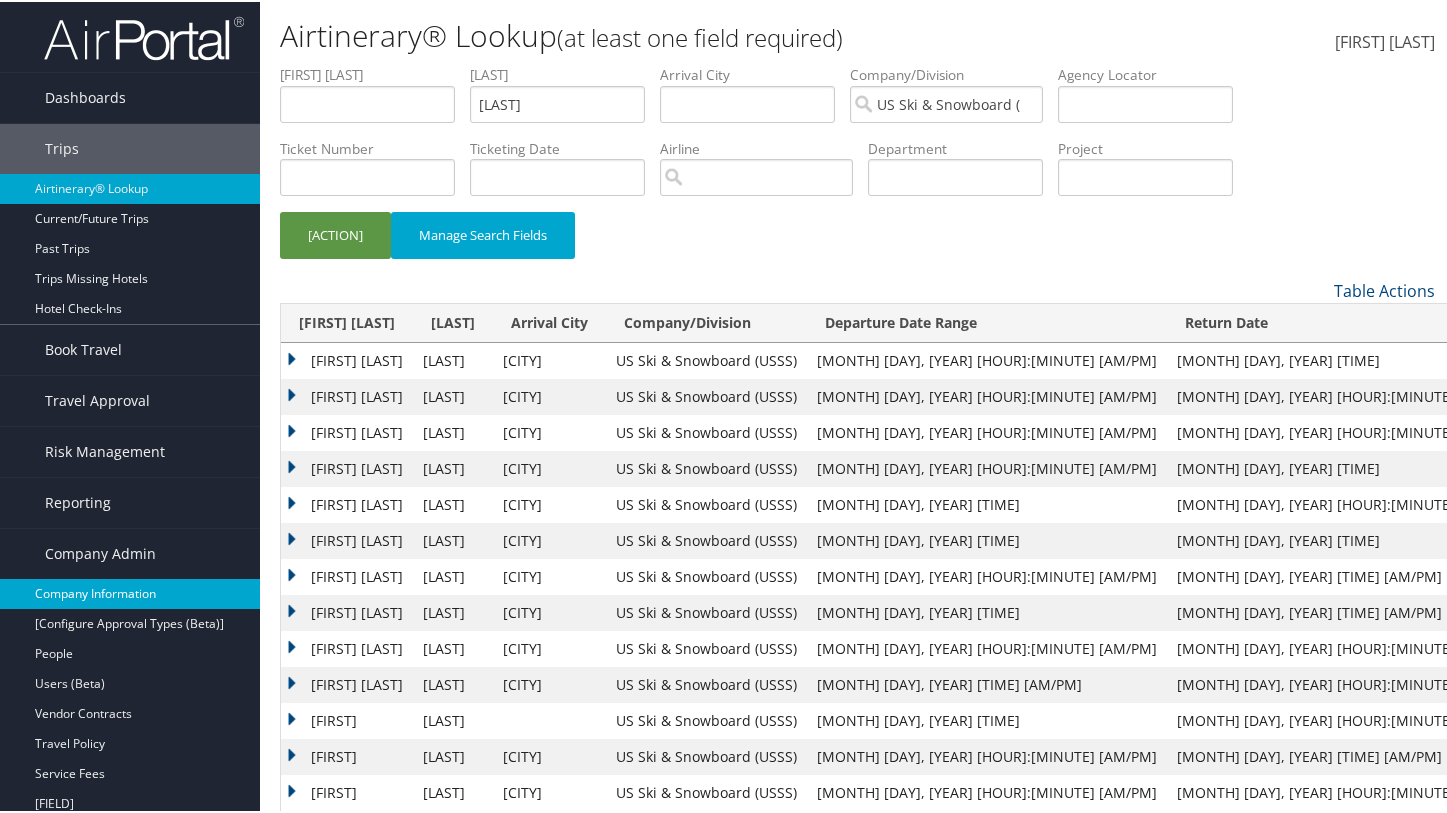 scroll, scrollTop: 4, scrollLeft: 0, axis: vertical 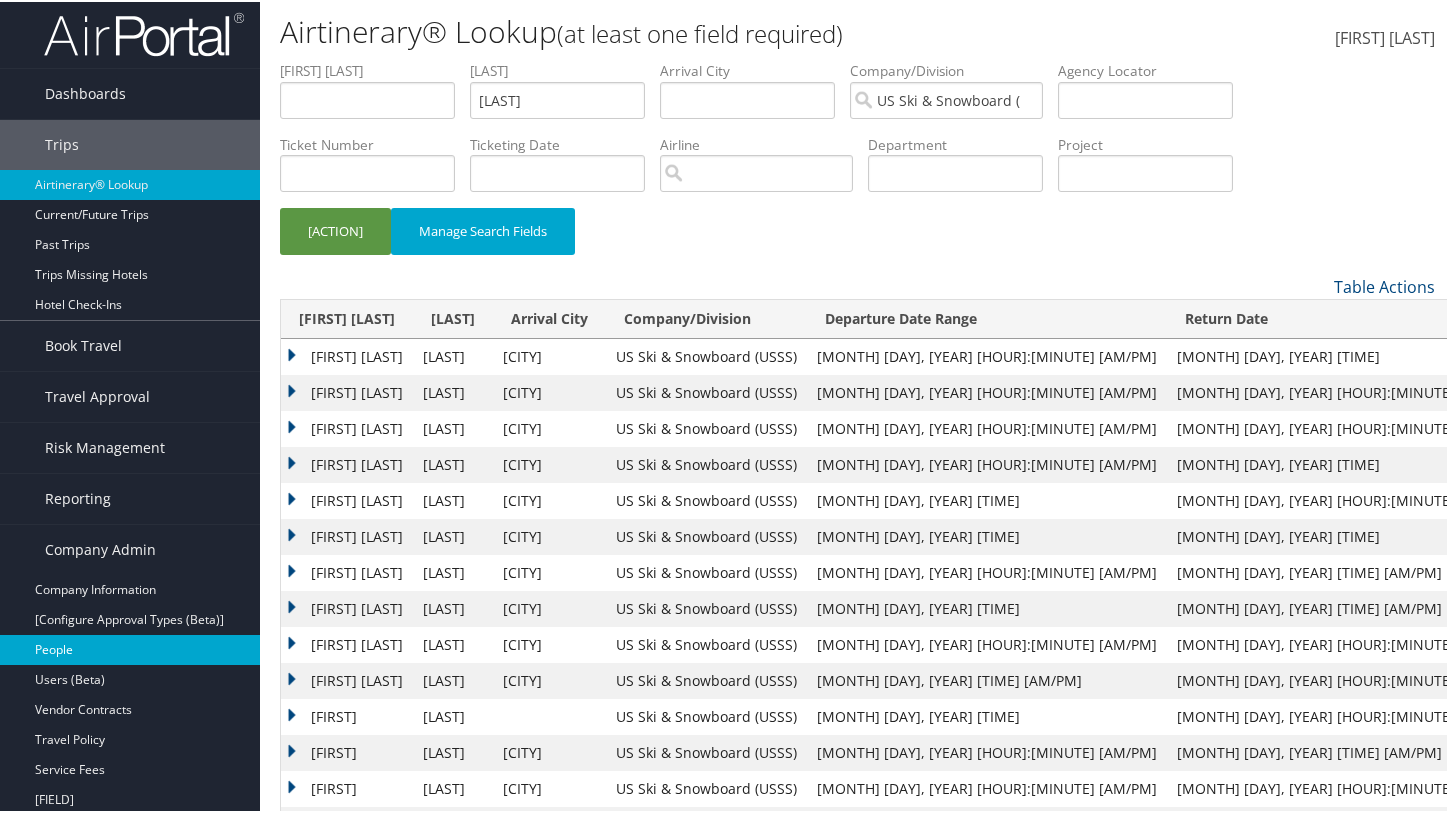 click on "People" at bounding box center [130, 648] 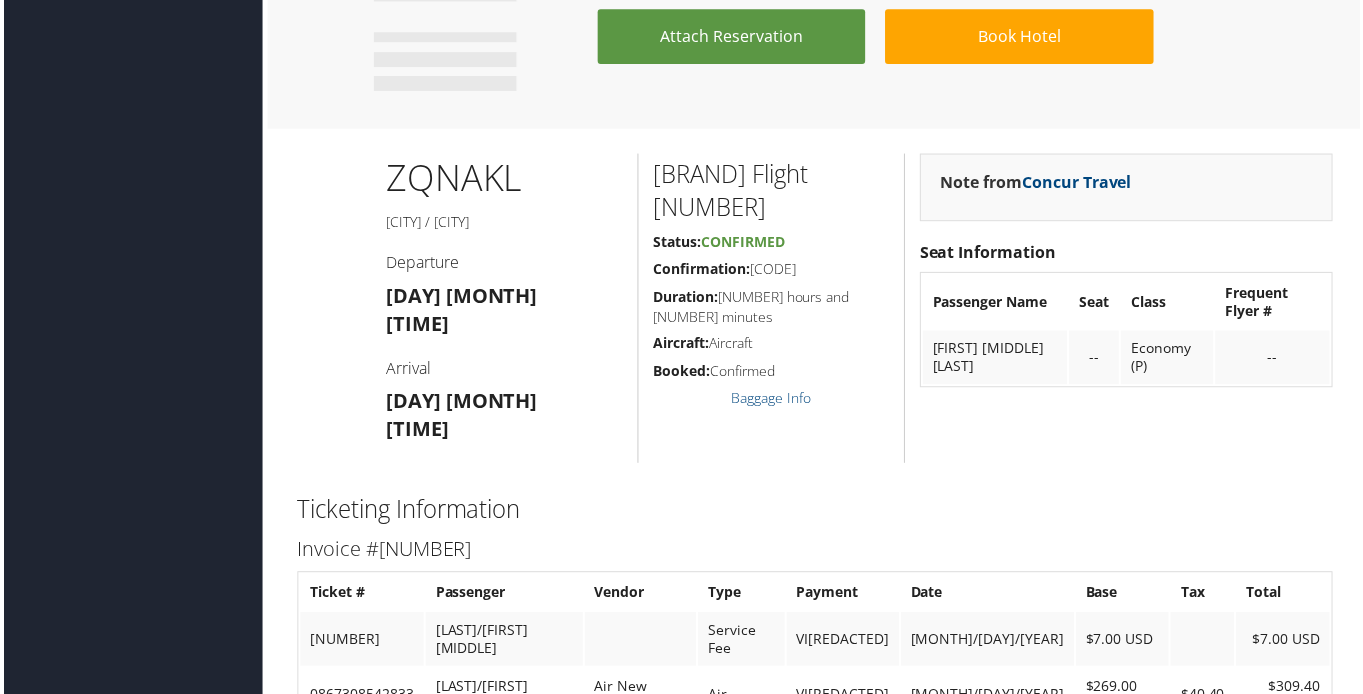 scroll, scrollTop: 814, scrollLeft: 0, axis: vertical 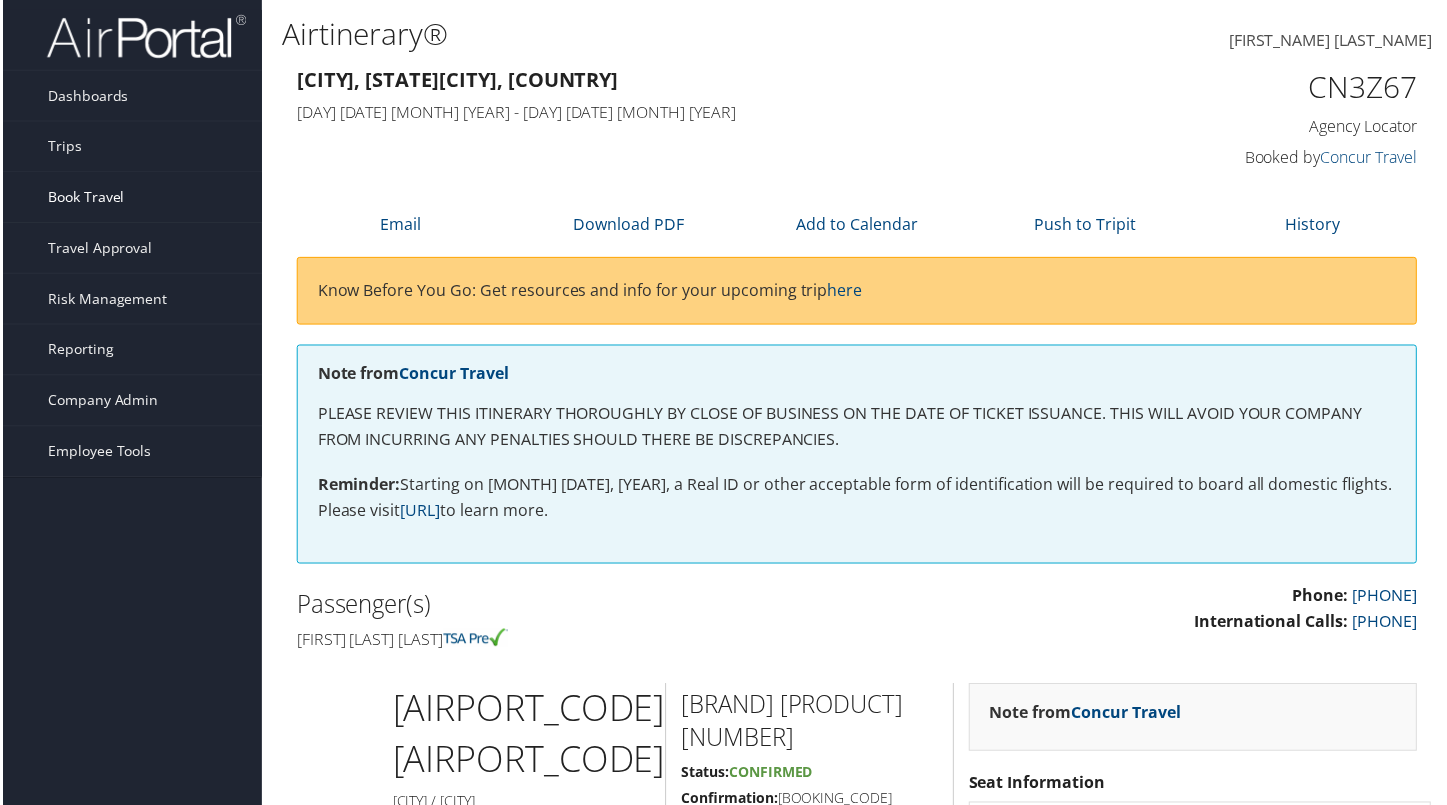 click on "Book Travel" at bounding box center [130, 198] 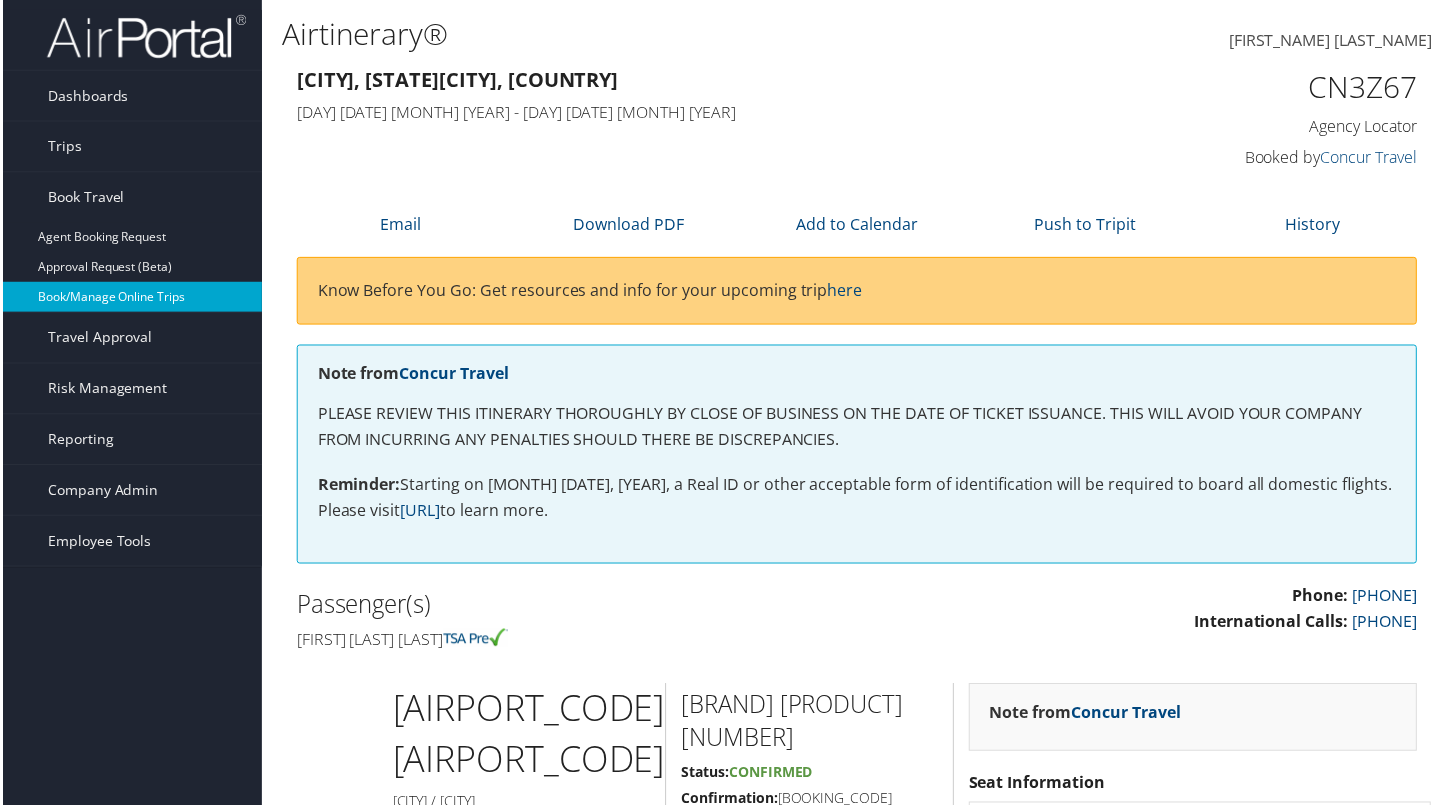 click on "Book/Manage Online Trips" at bounding box center [130, 298] 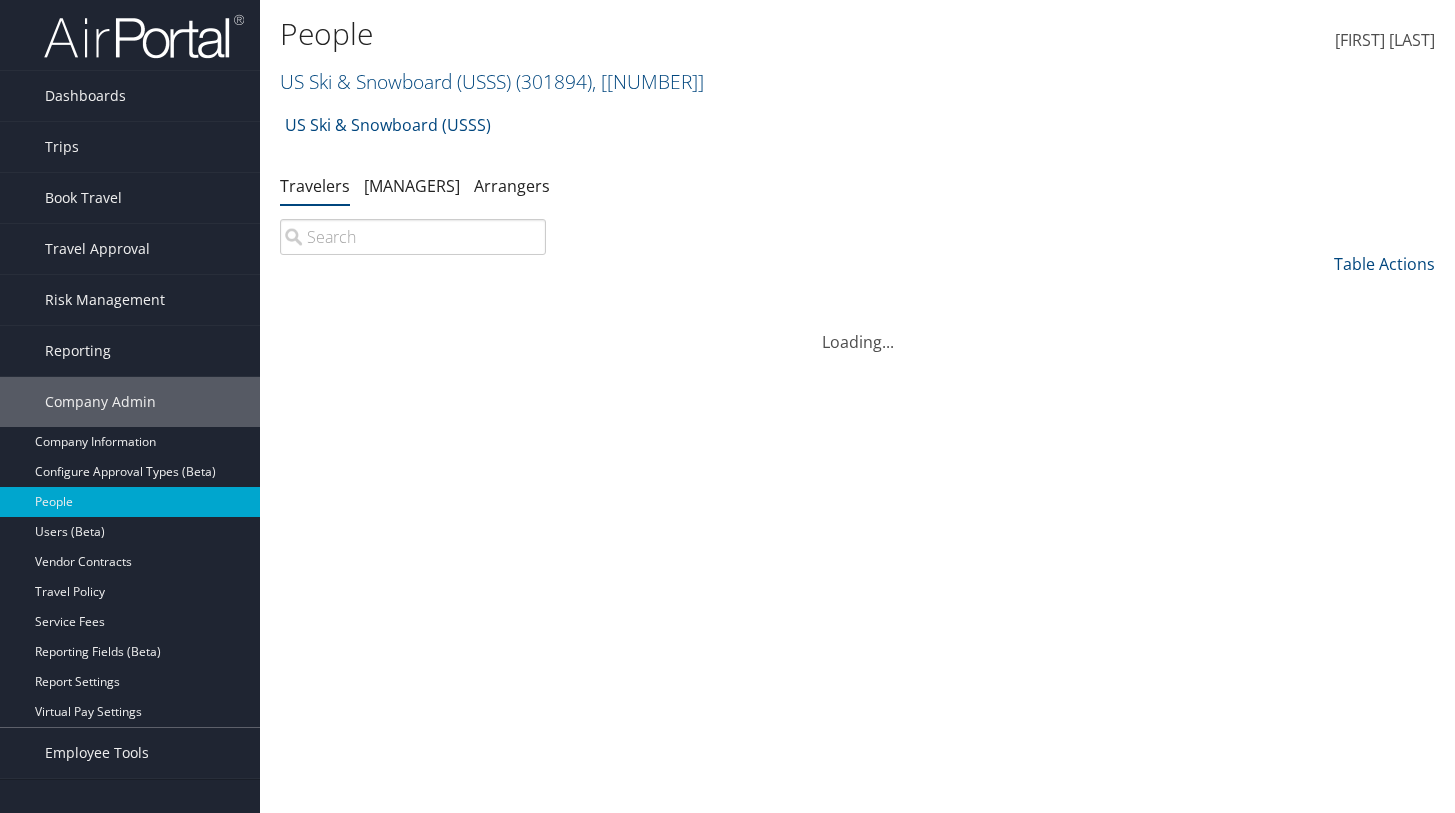 scroll, scrollTop: 0, scrollLeft: 0, axis: both 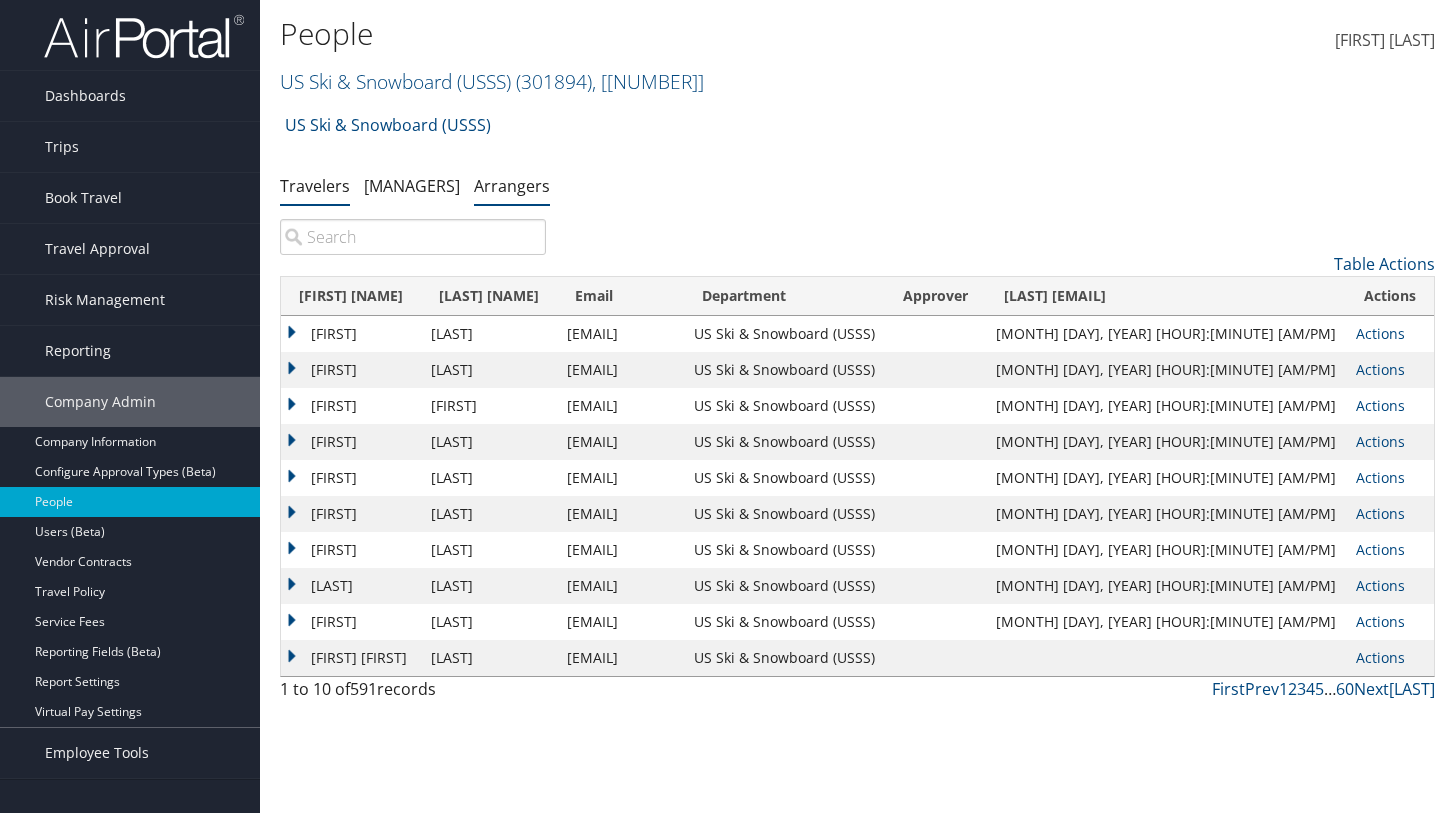 click on "Arrangers" at bounding box center (512, 186) 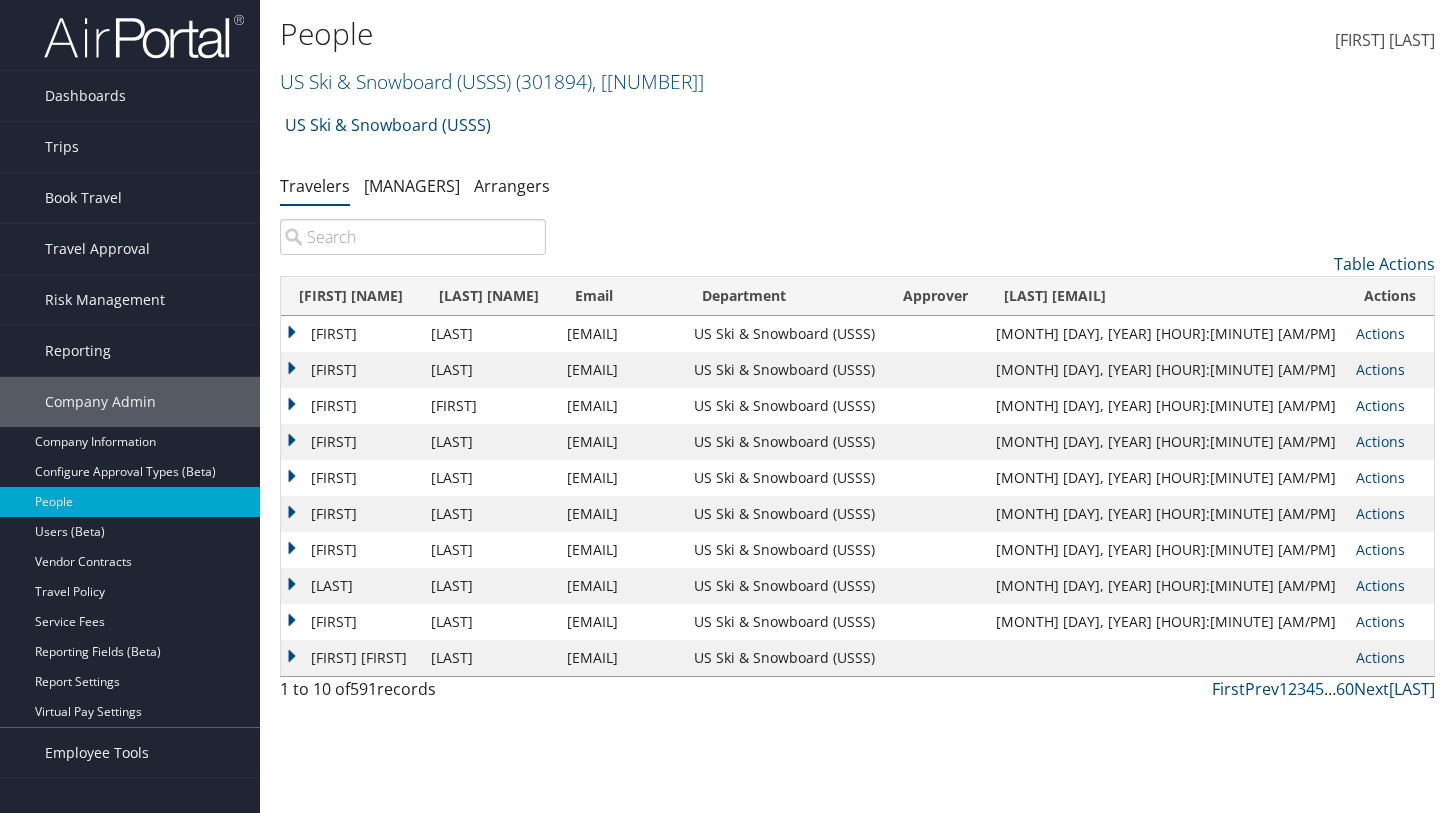click at bounding box center [413, 237] 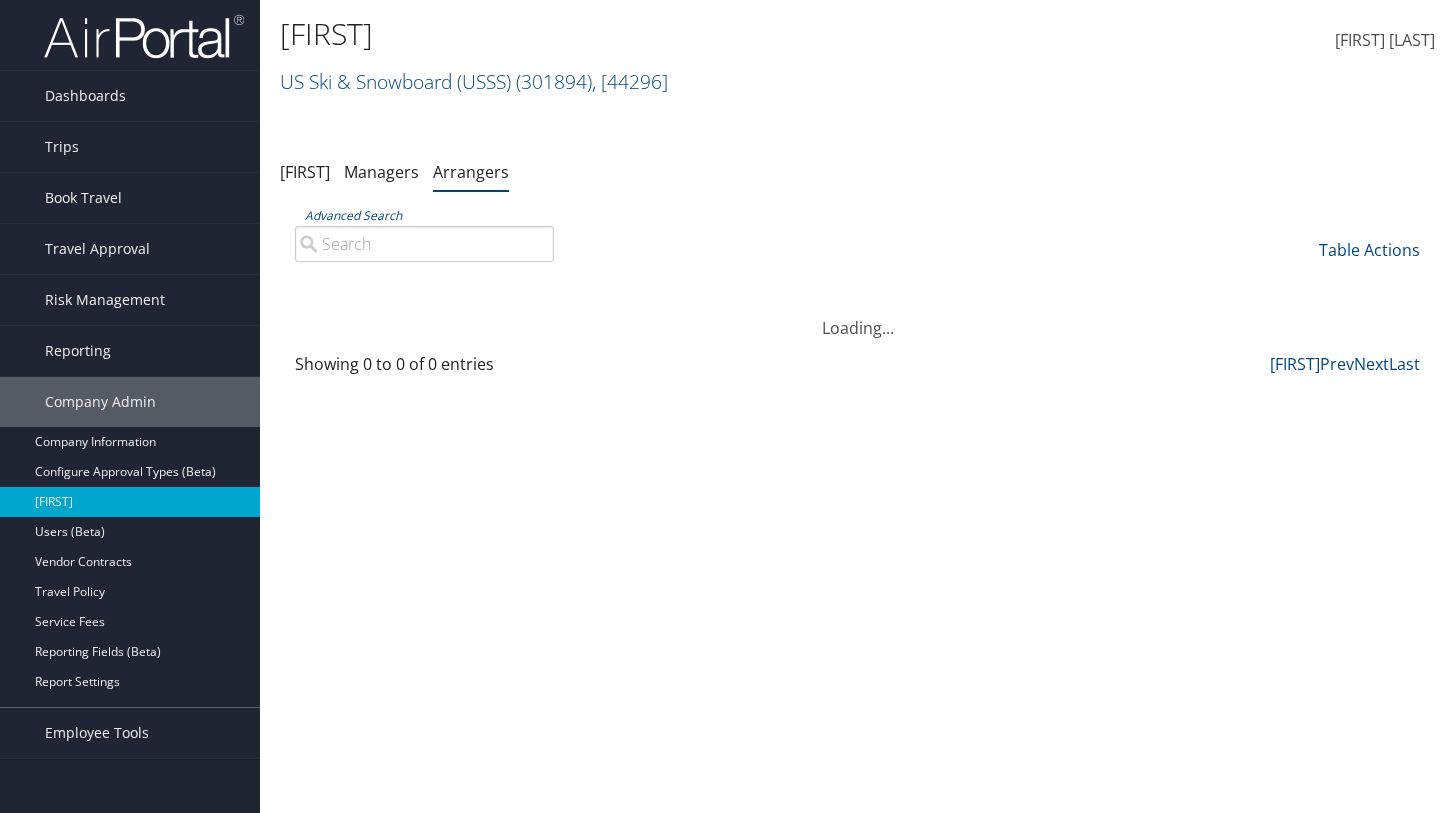 scroll, scrollTop: 0, scrollLeft: 0, axis: both 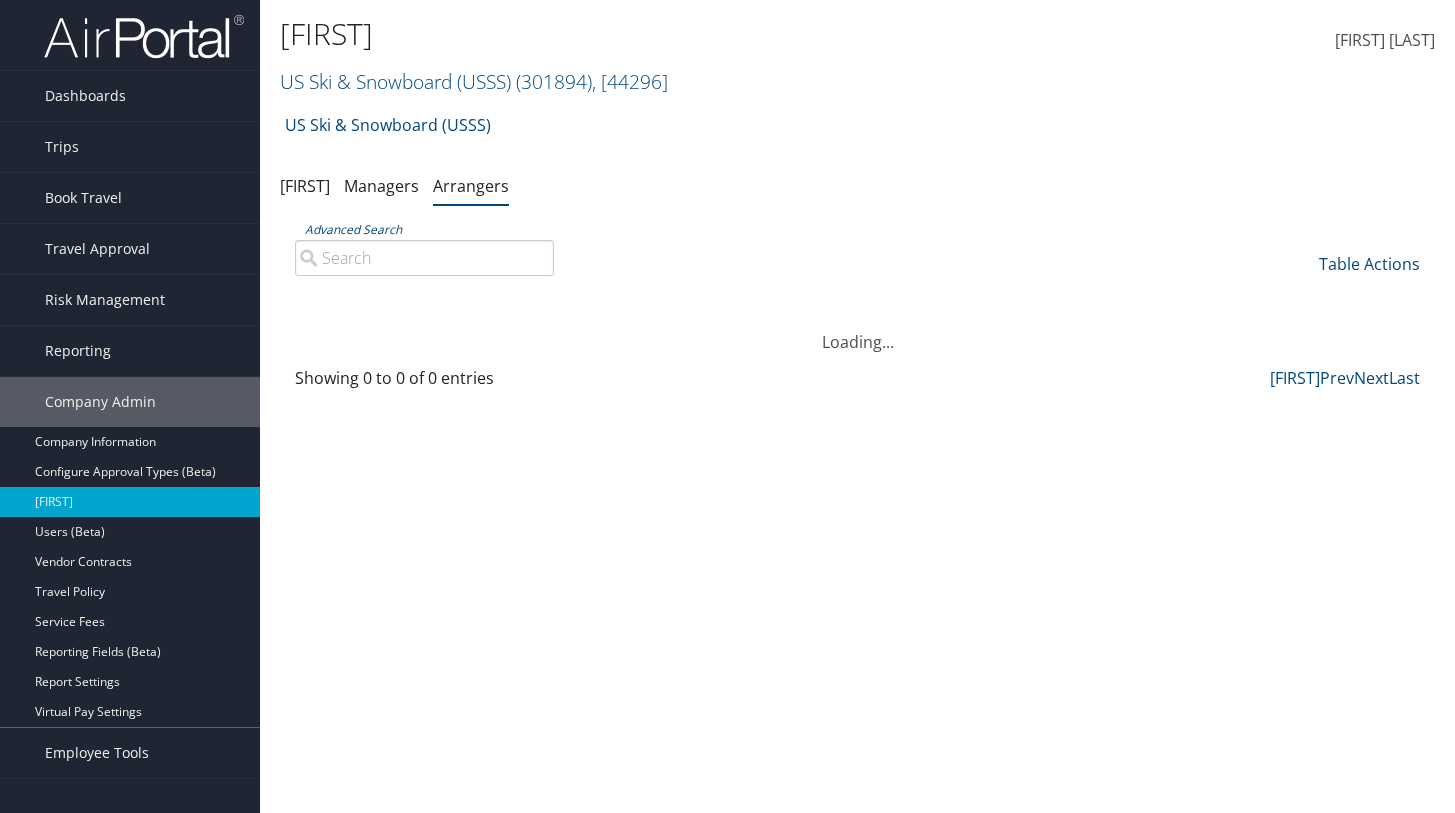 click on "Advanced Search" at bounding box center (424, 258) 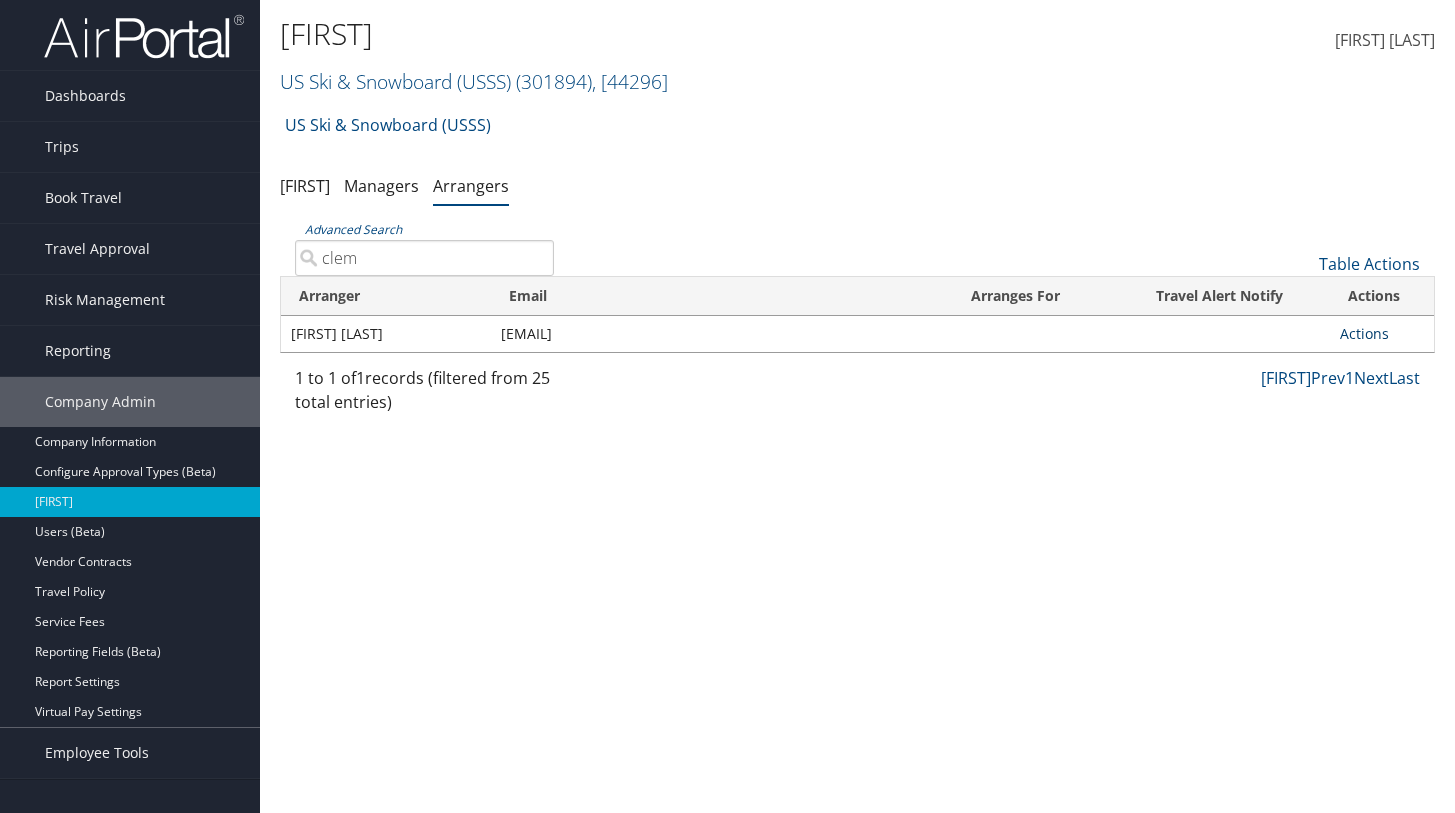 type on "clem" 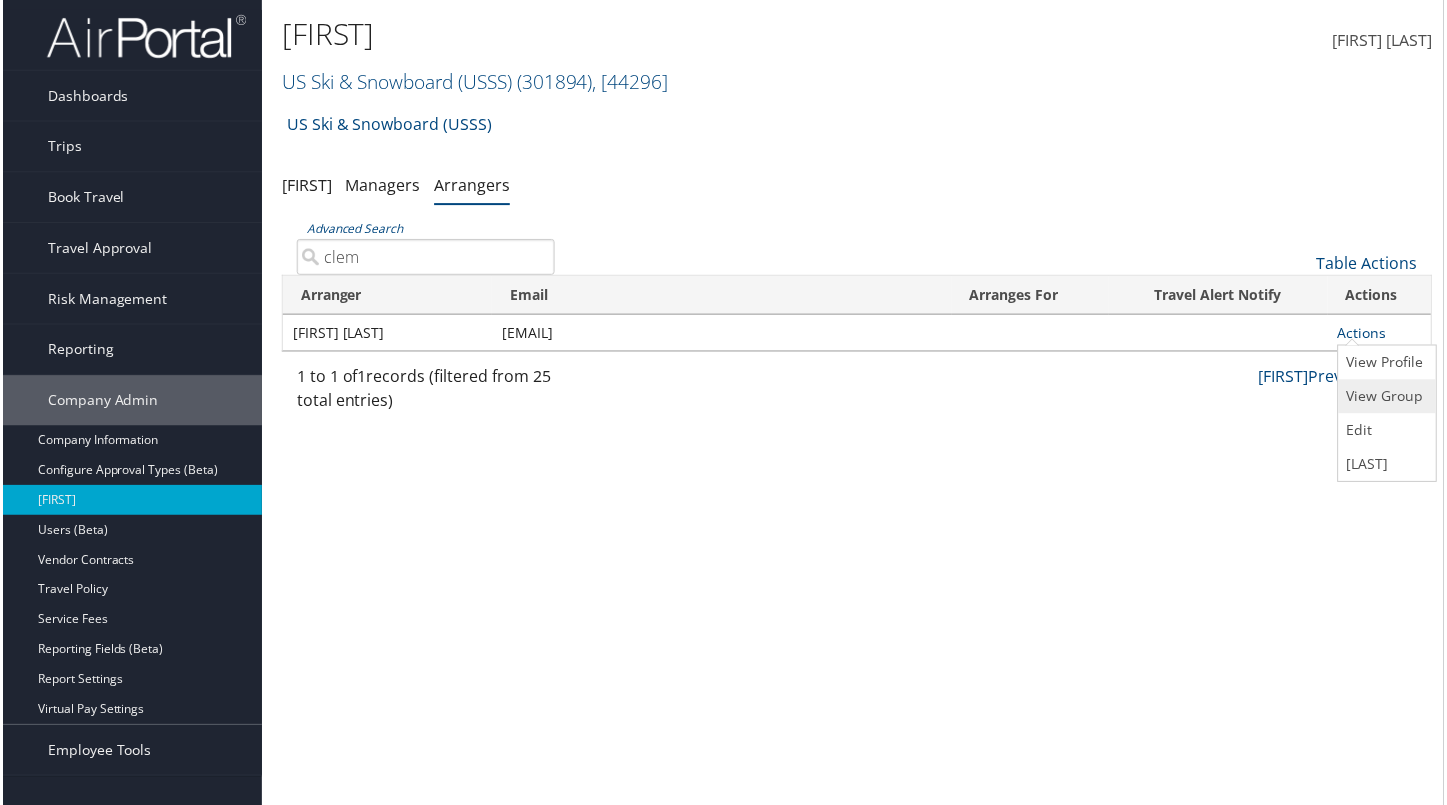 click on "View Group" at bounding box center (1387, 398) 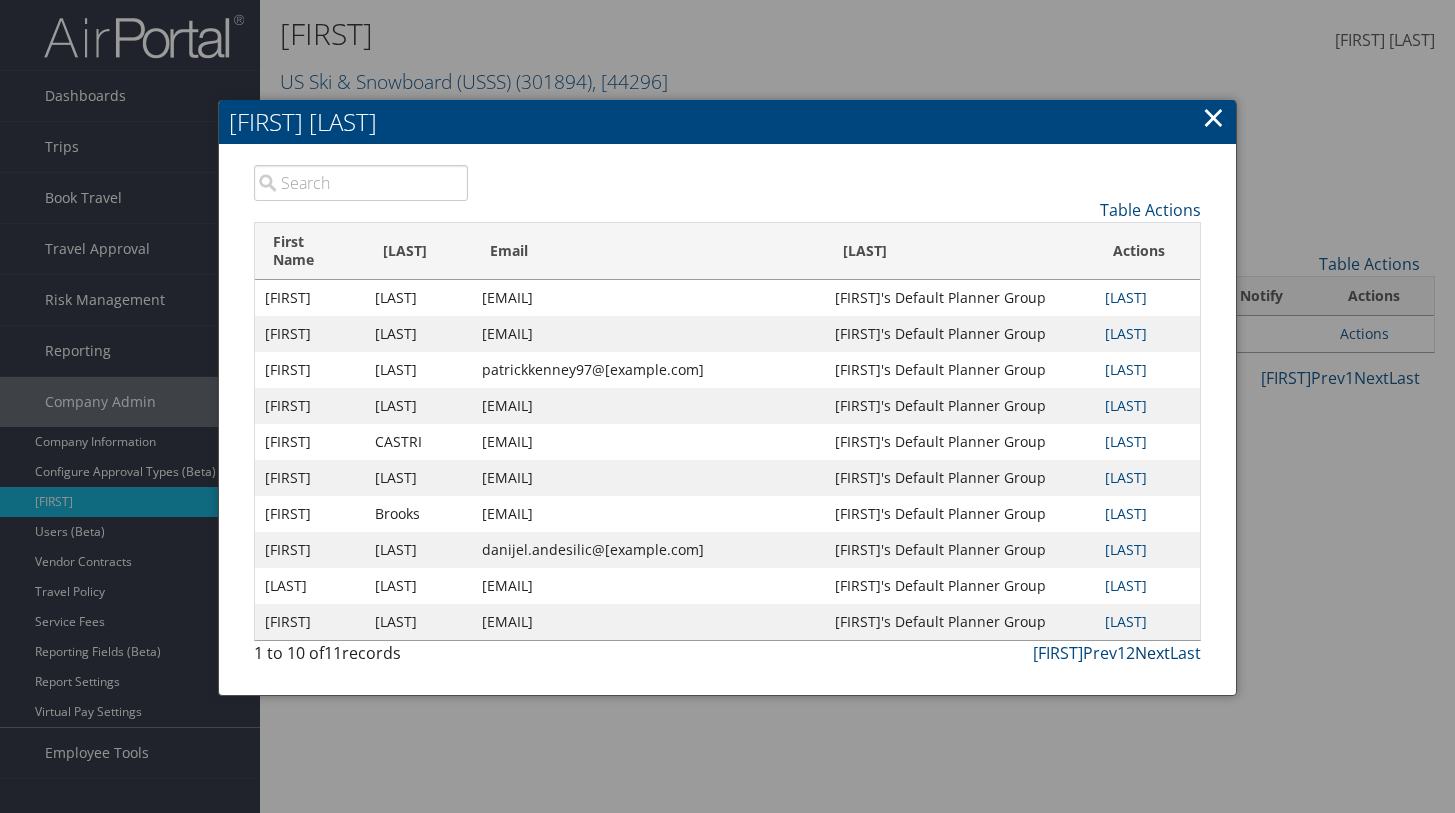 click on "Next" at bounding box center [1152, 653] 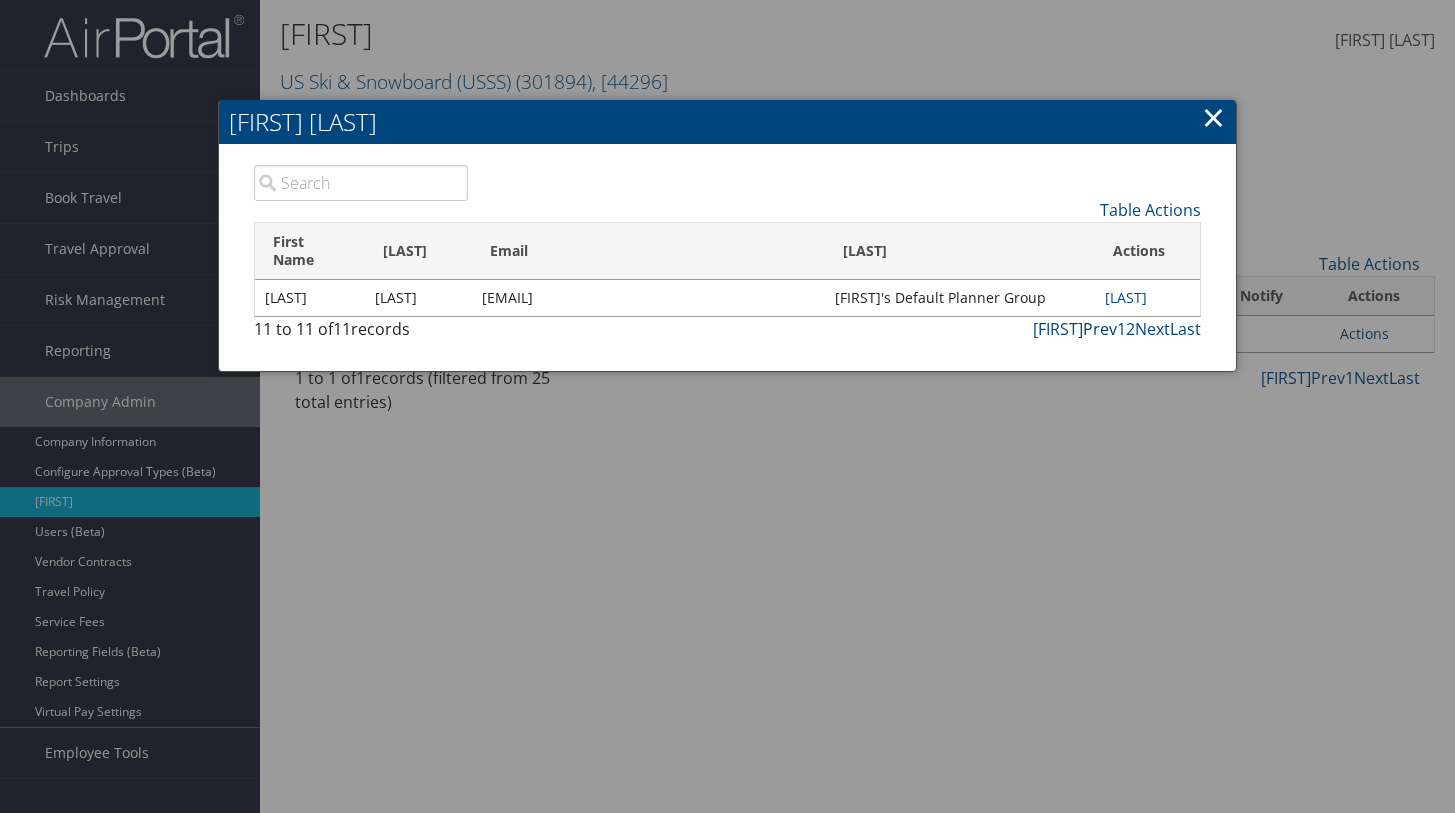 click on "Prev" at bounding box center [1100, 329] 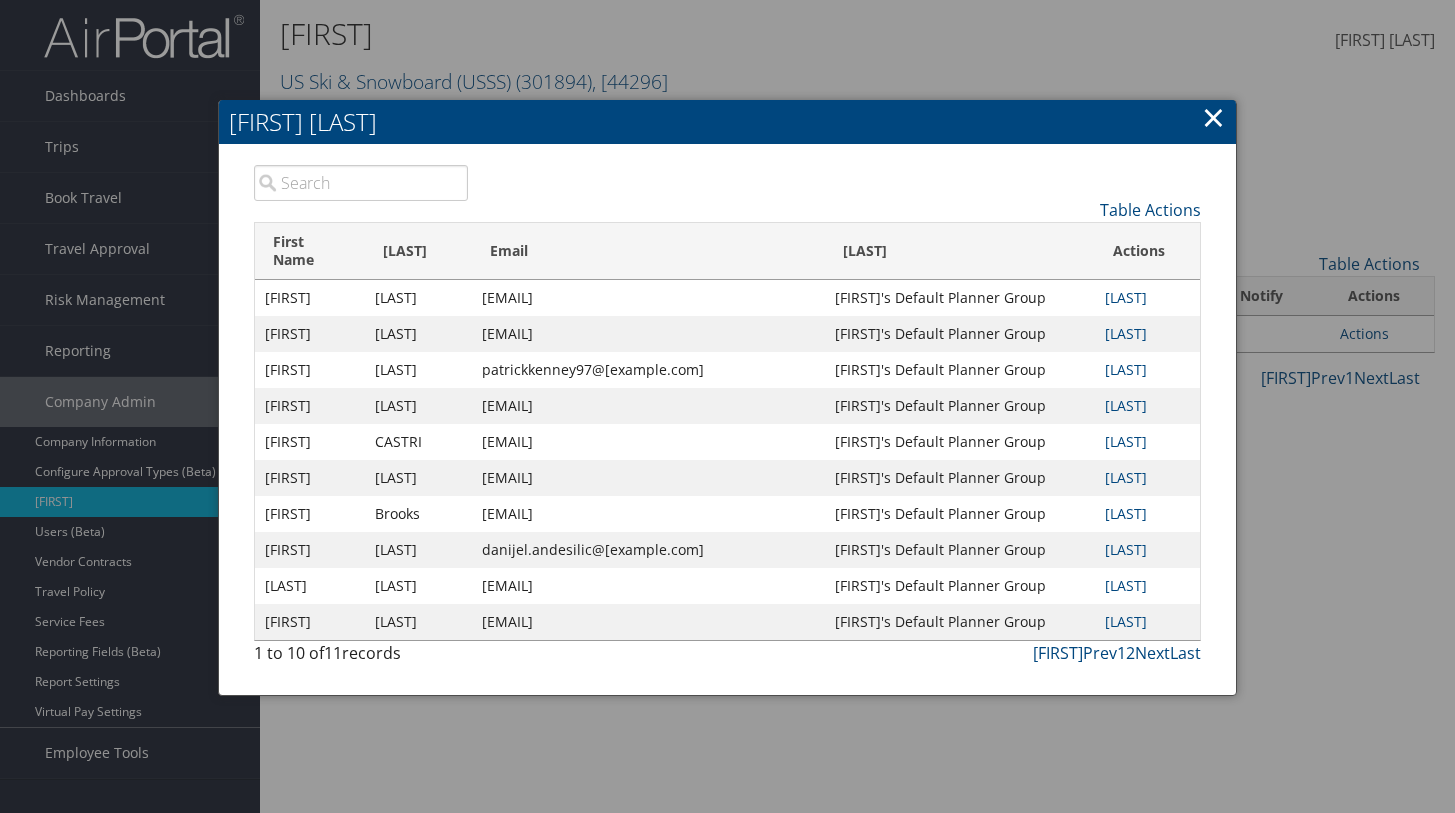 click on "×" at bounding box center (1213, 117) 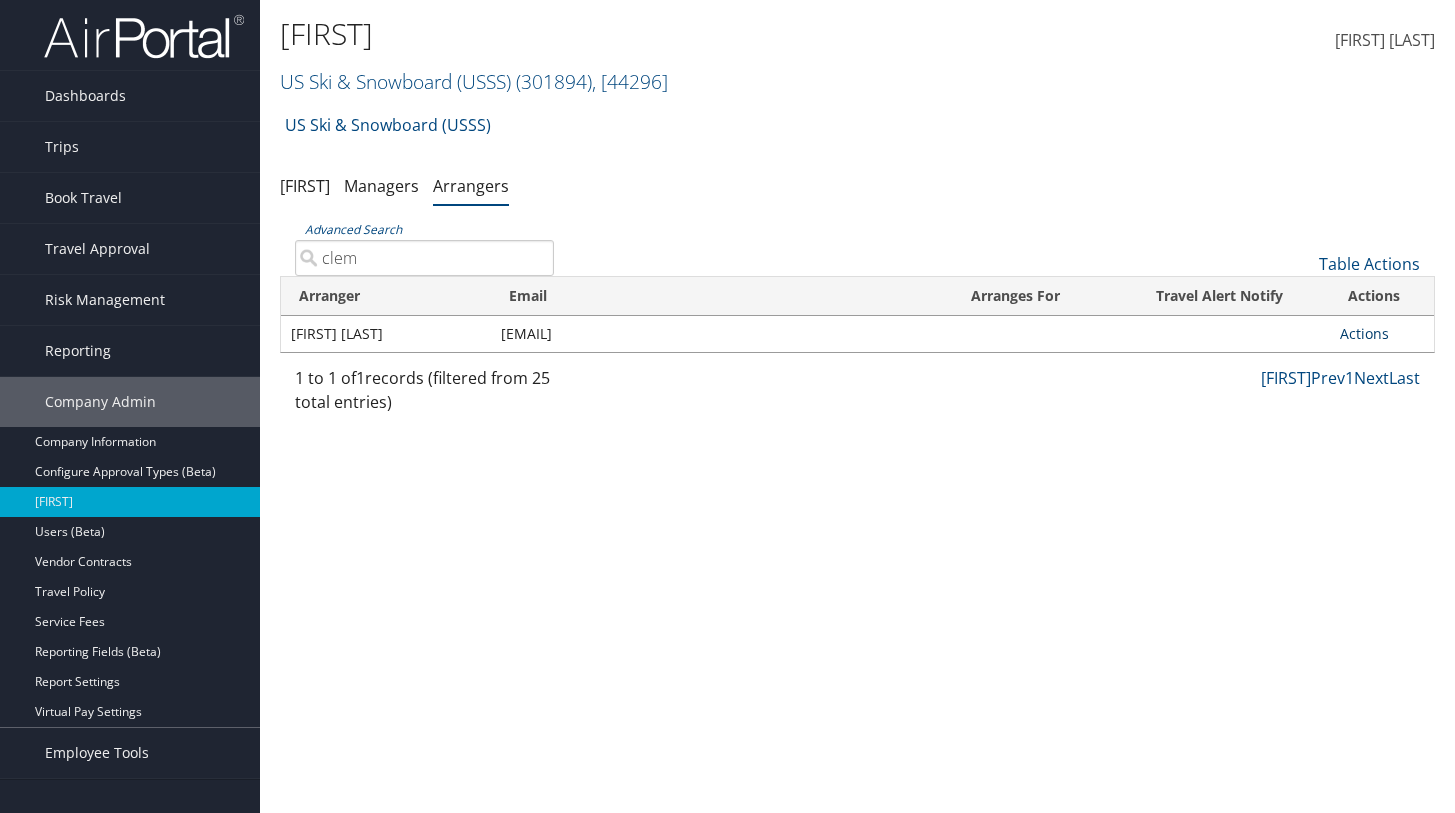 click at bounding box center (1389, 333) 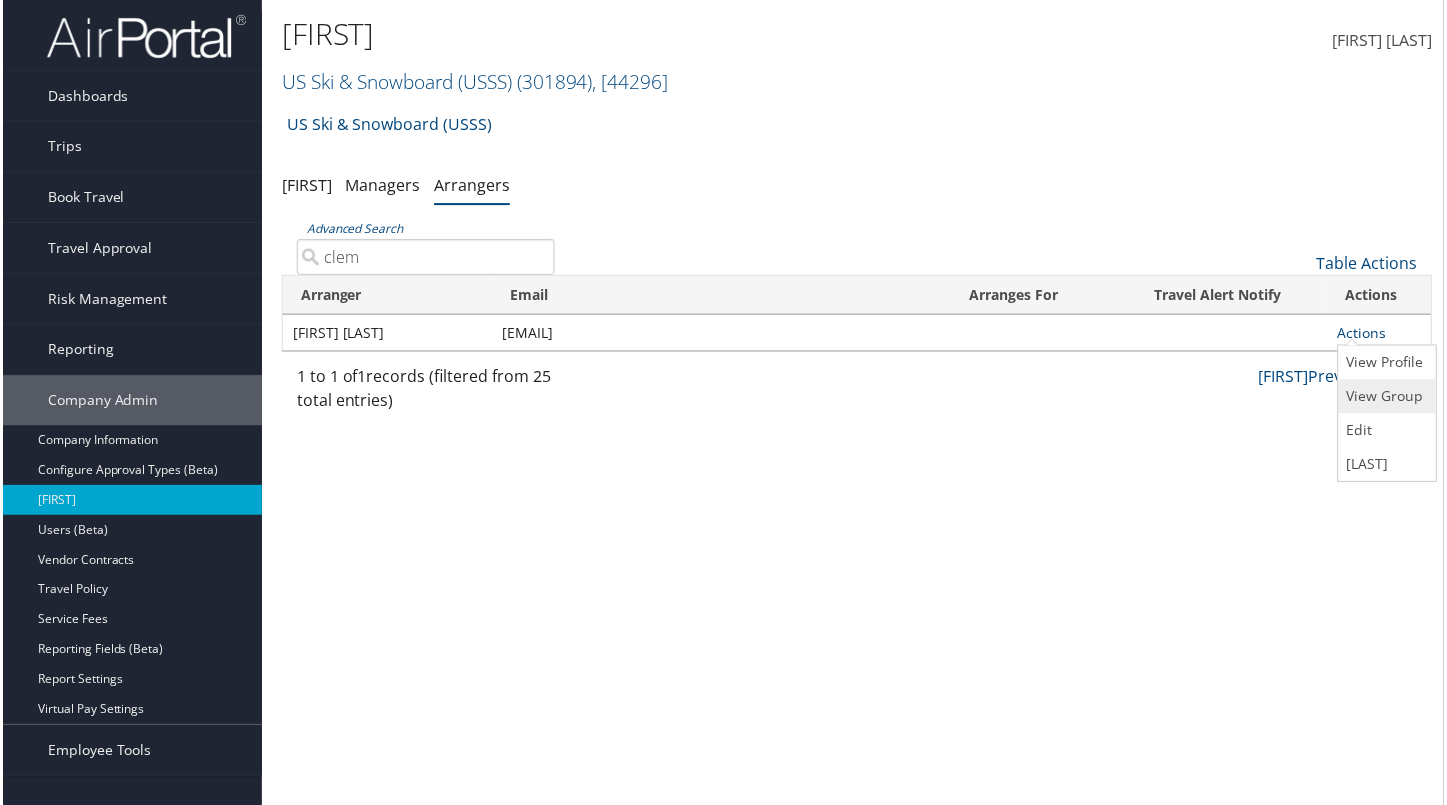 click on "View Group" at bounding box center (1387, 398) 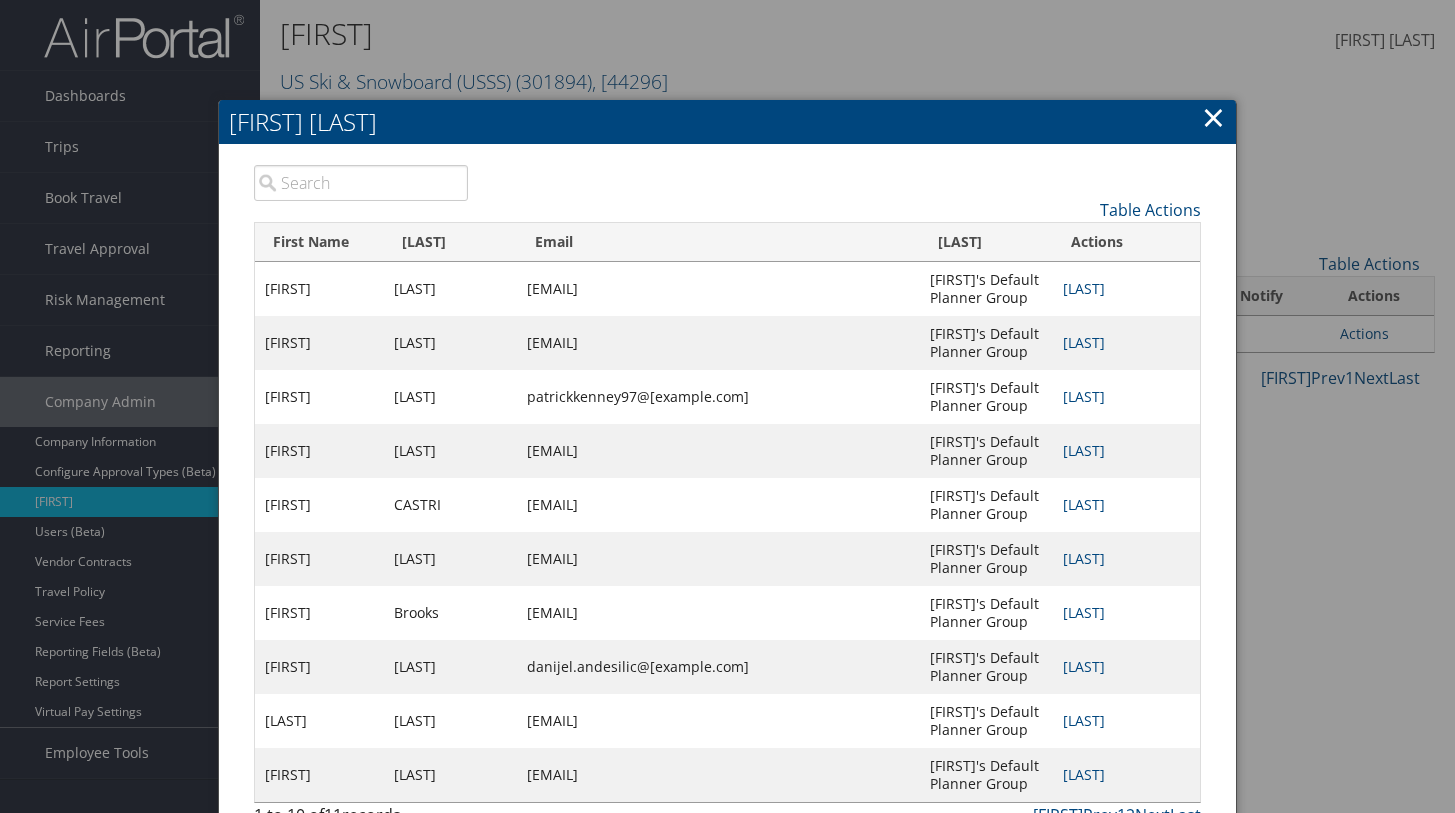 click on "×" at bounding box center (1213, 117) 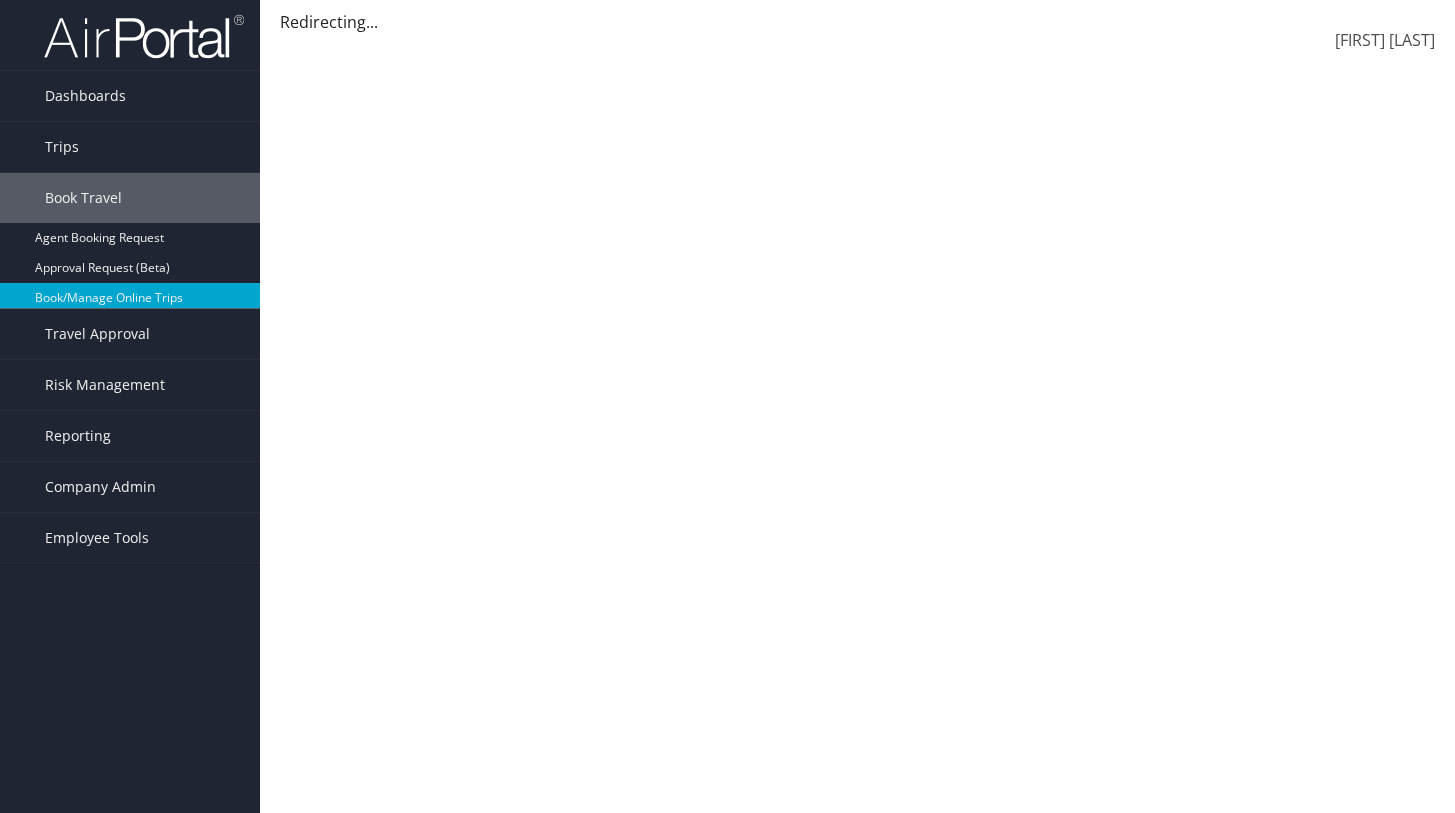 scroll, scrollTop: 0, scrollLeft: 0, axis: both 